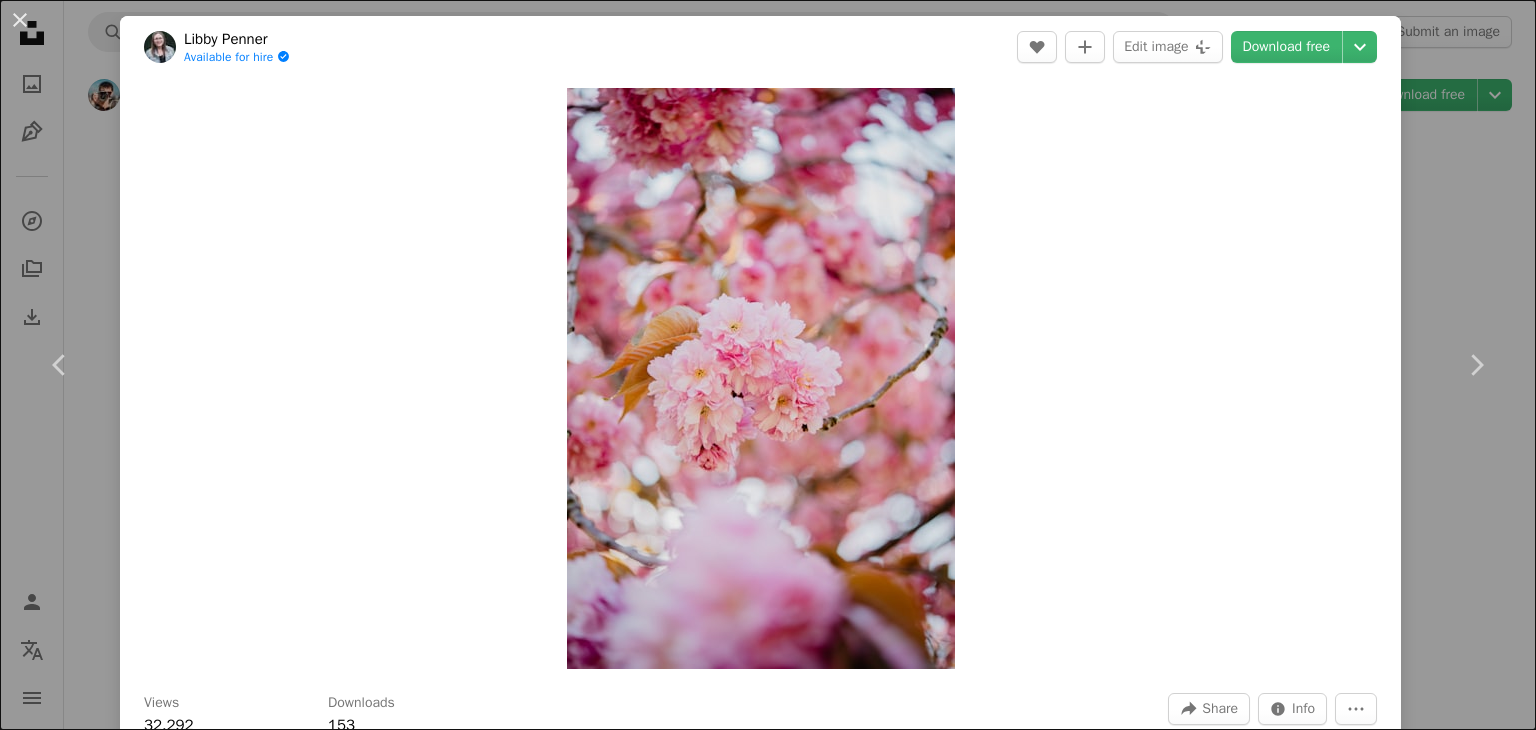 scroll, scrollTop: 5496, scrollLeft: 0, axis: vertical 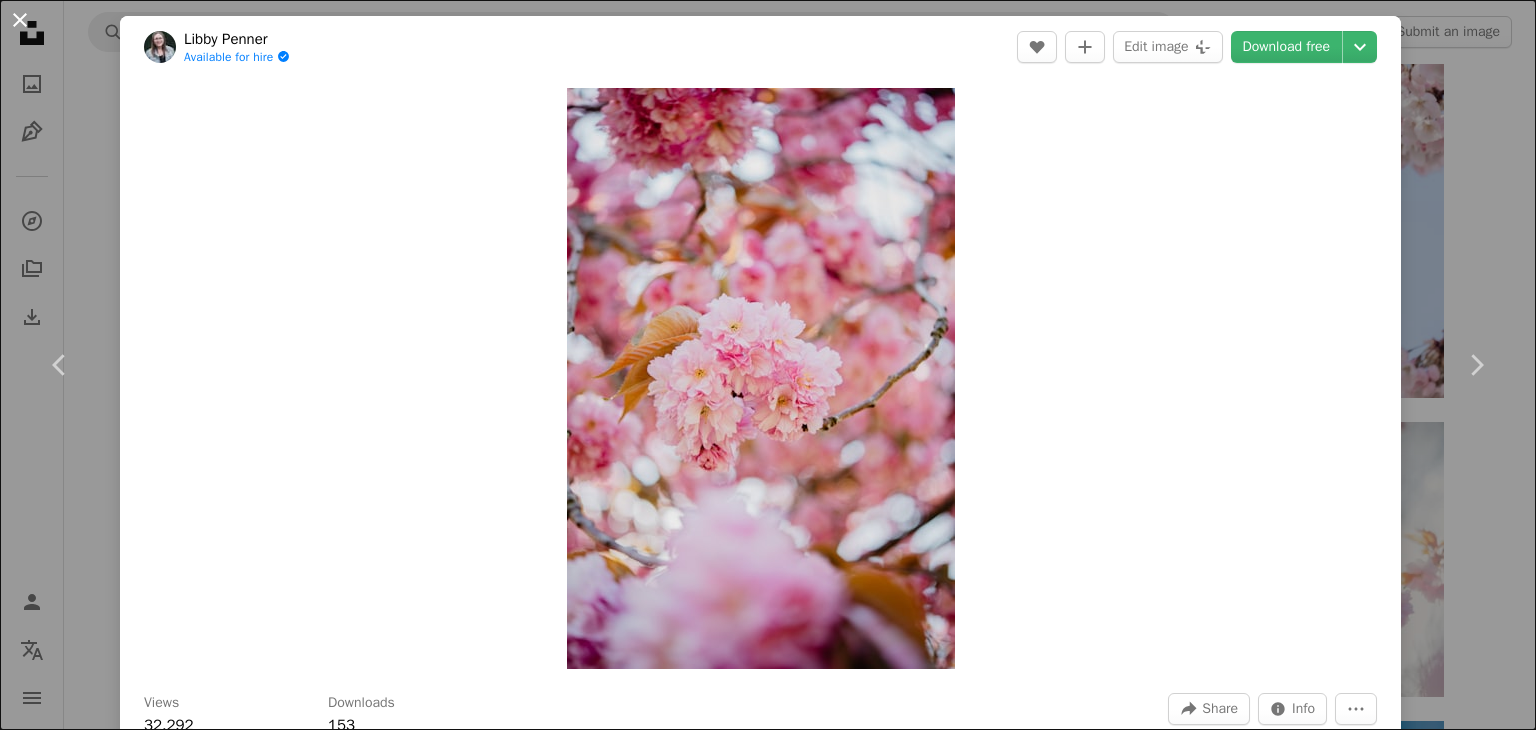 click on "An X shape" at bounding box center (20, 20) 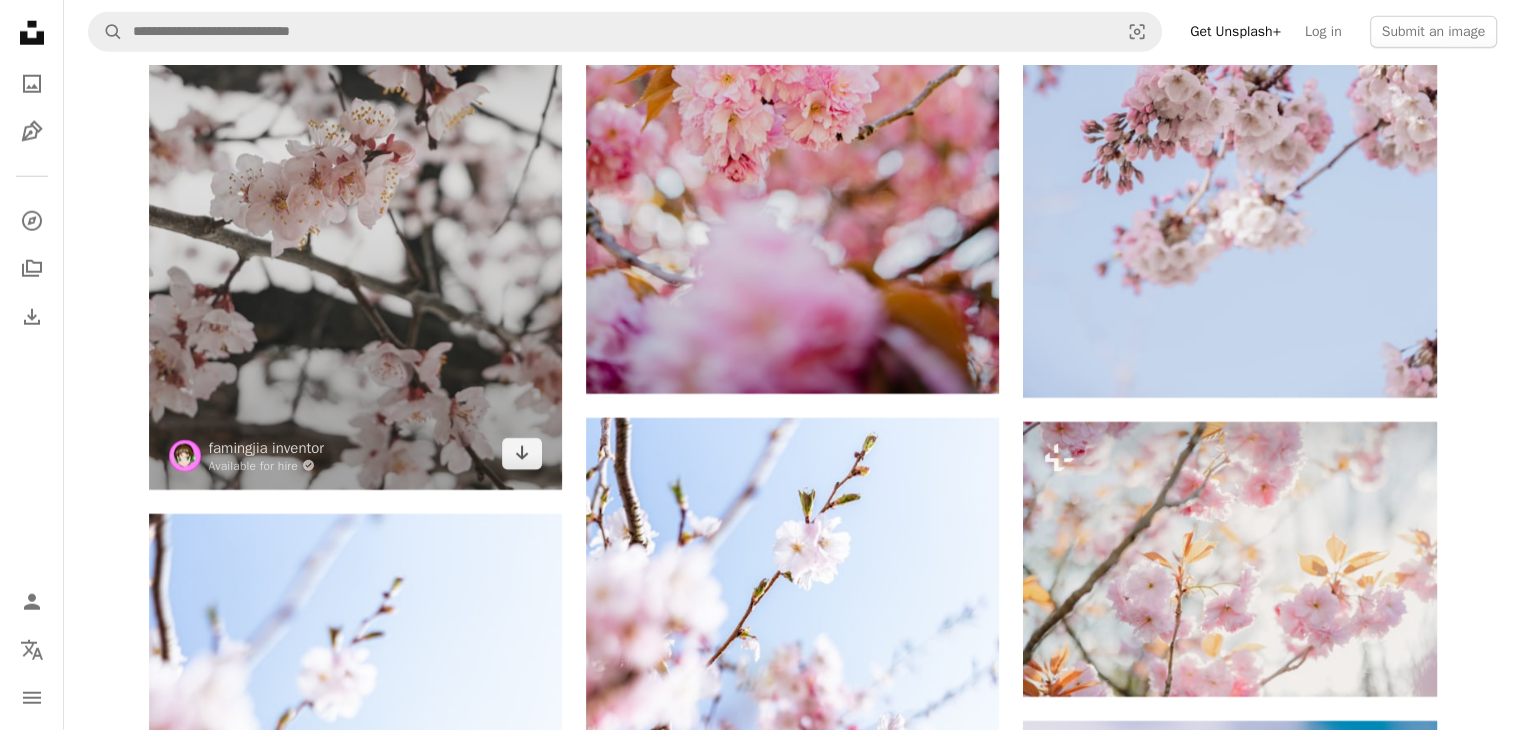 click at bounding box center (355, 180) 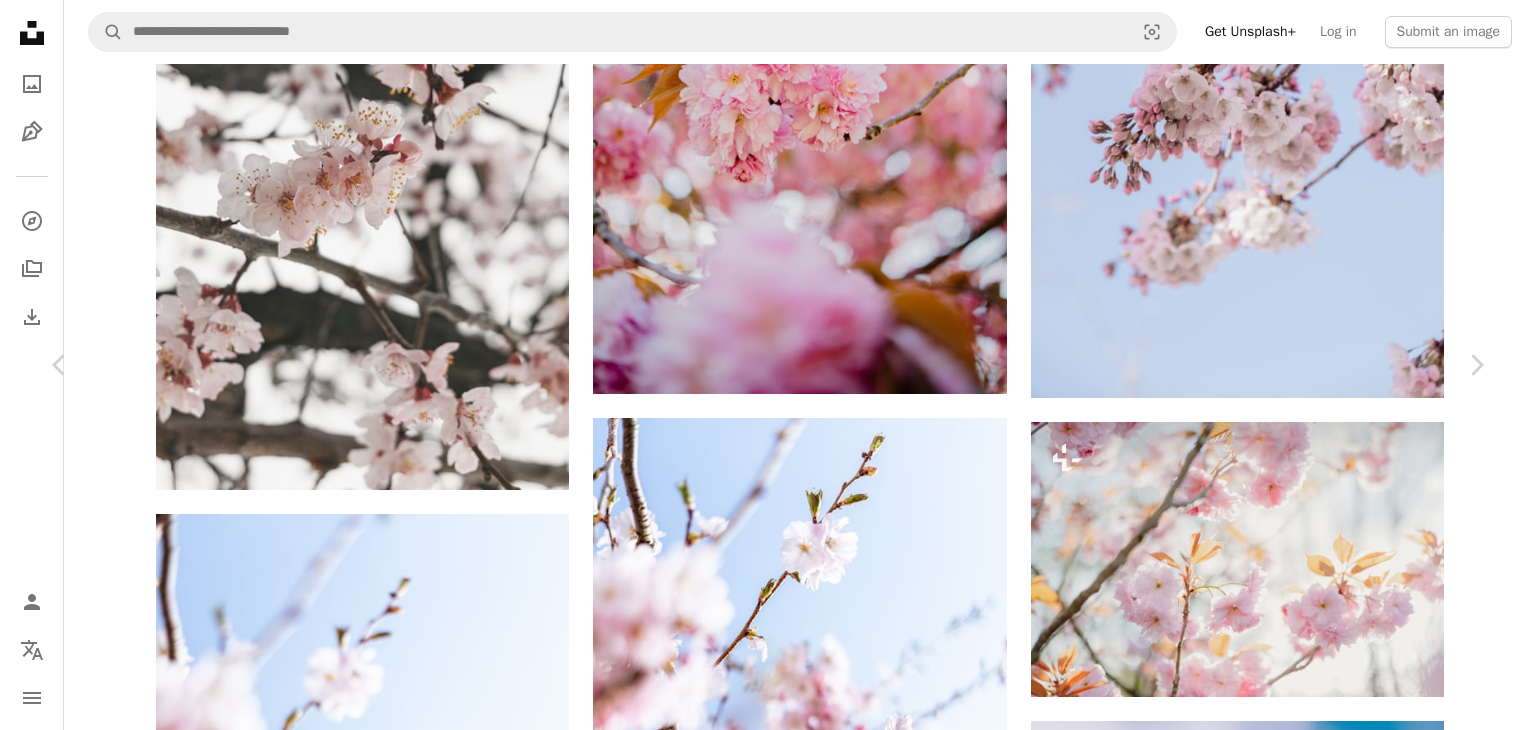click at bounding box center [760, 4715] 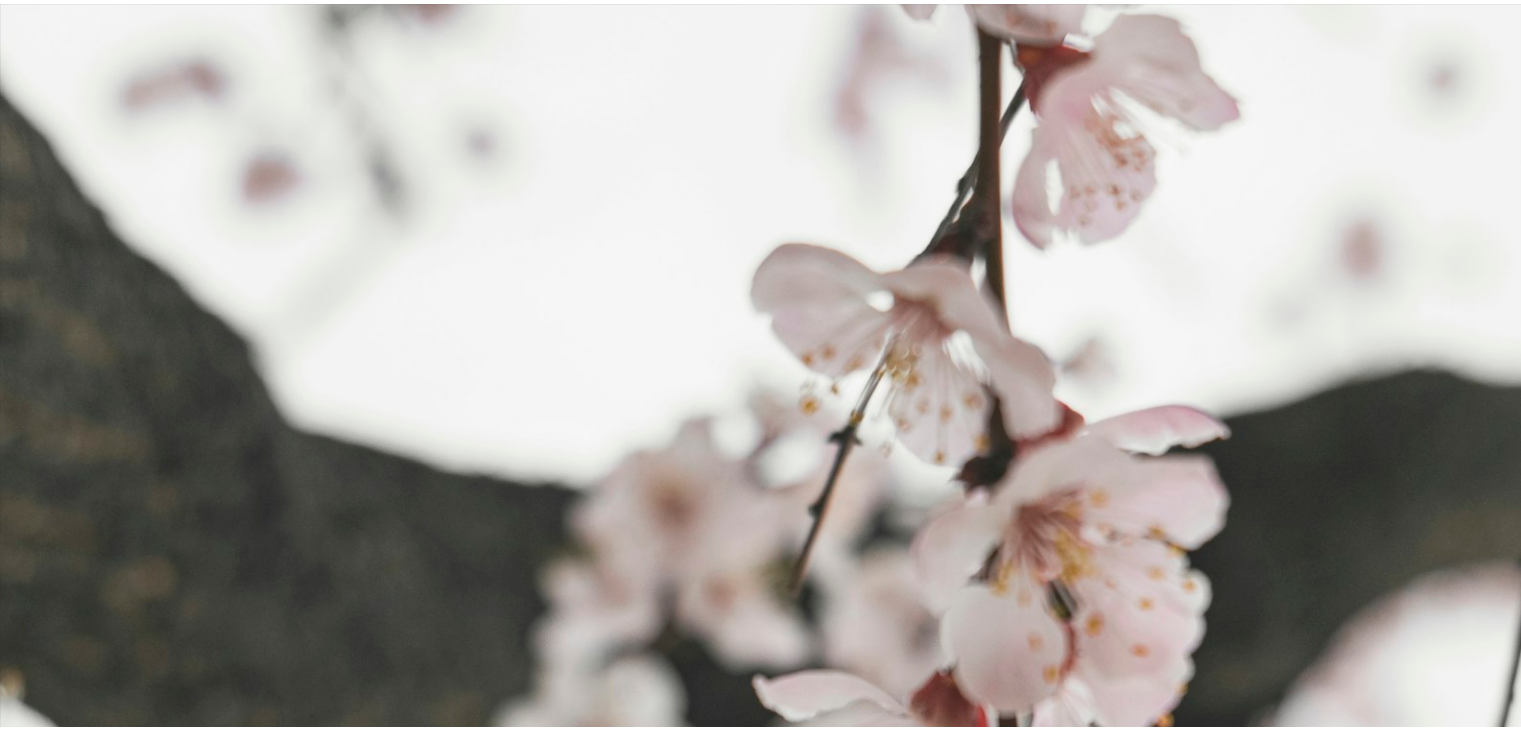 scroll, scrollTop: 765, scrollLeft: 0, axis: vertical 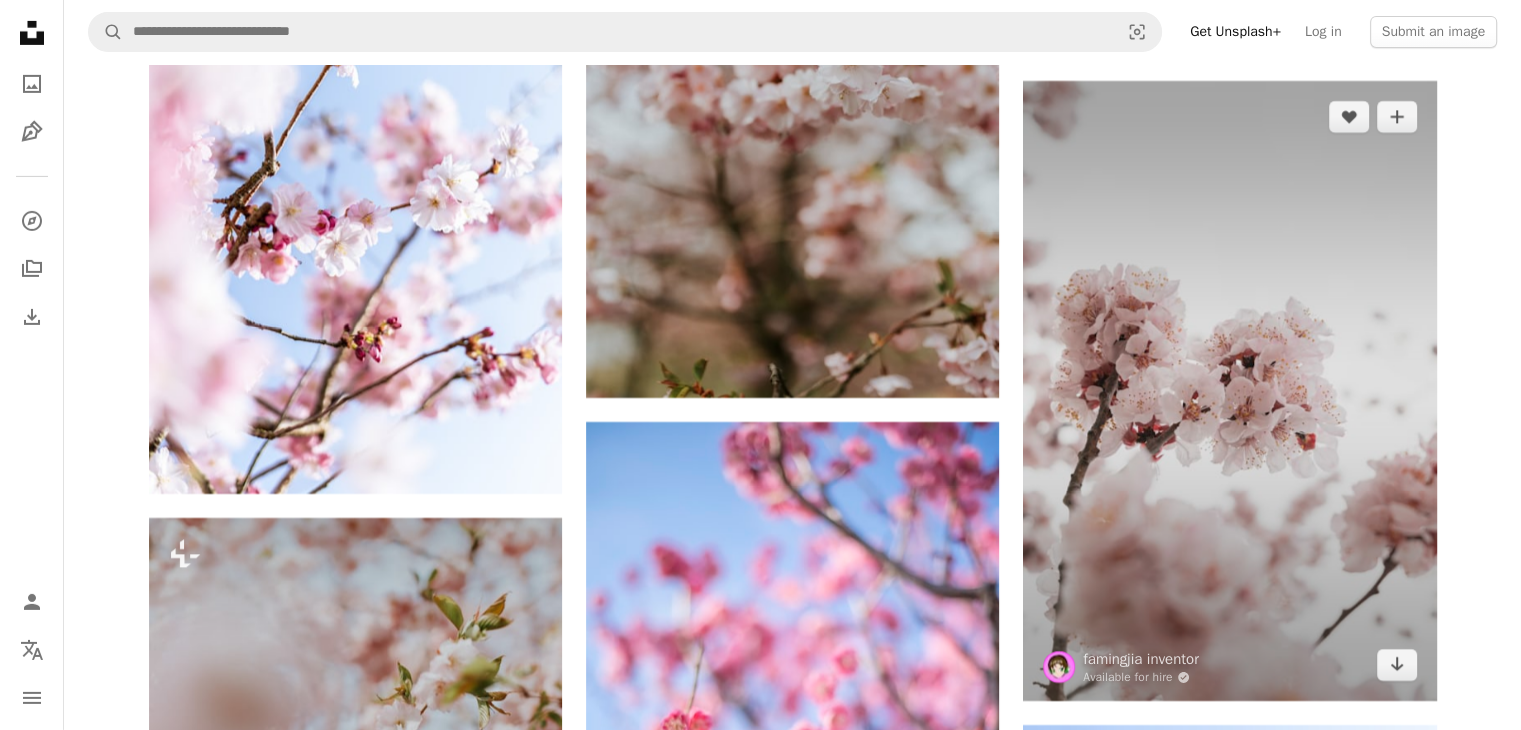 click at bounding box center (1229, 391) 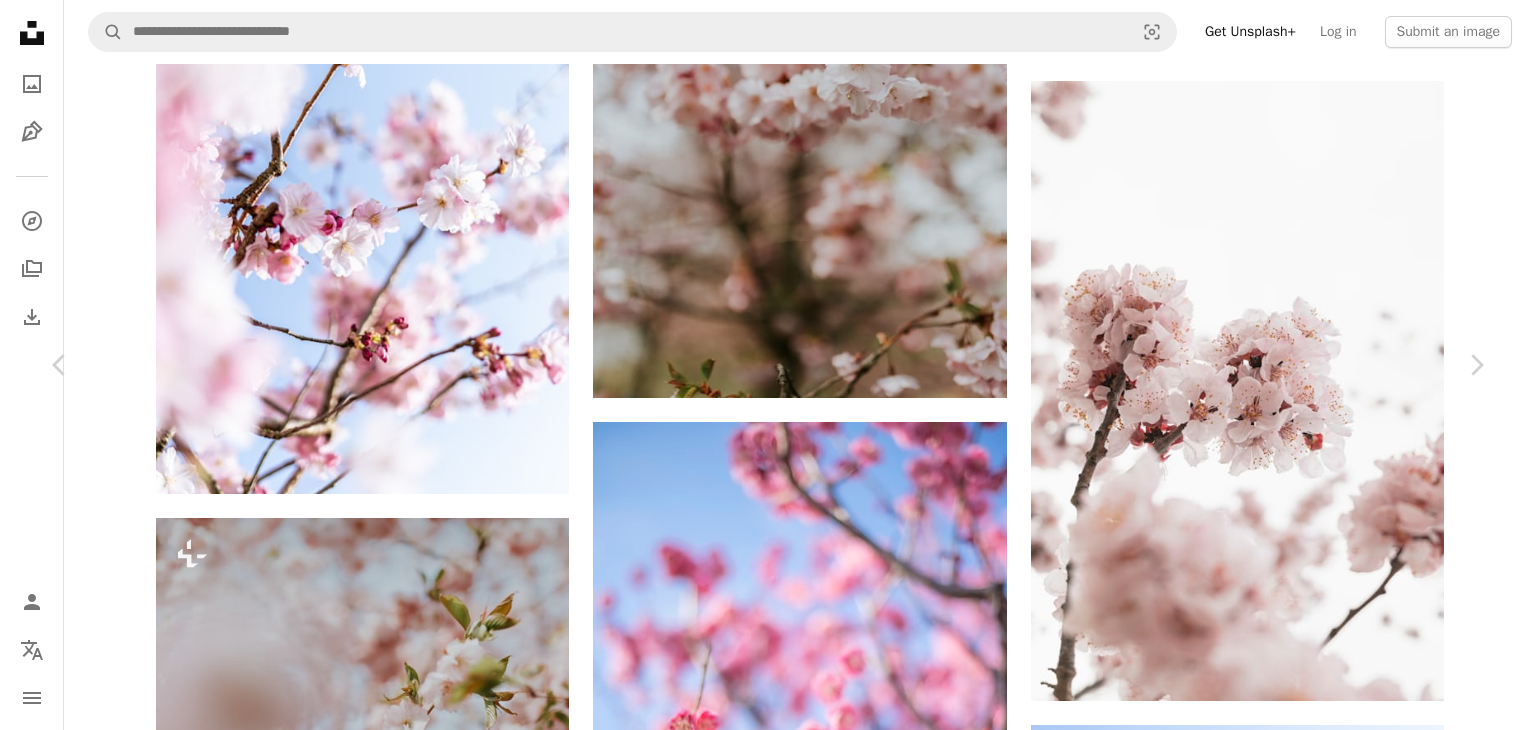 click at bounding box center (760, 3431) 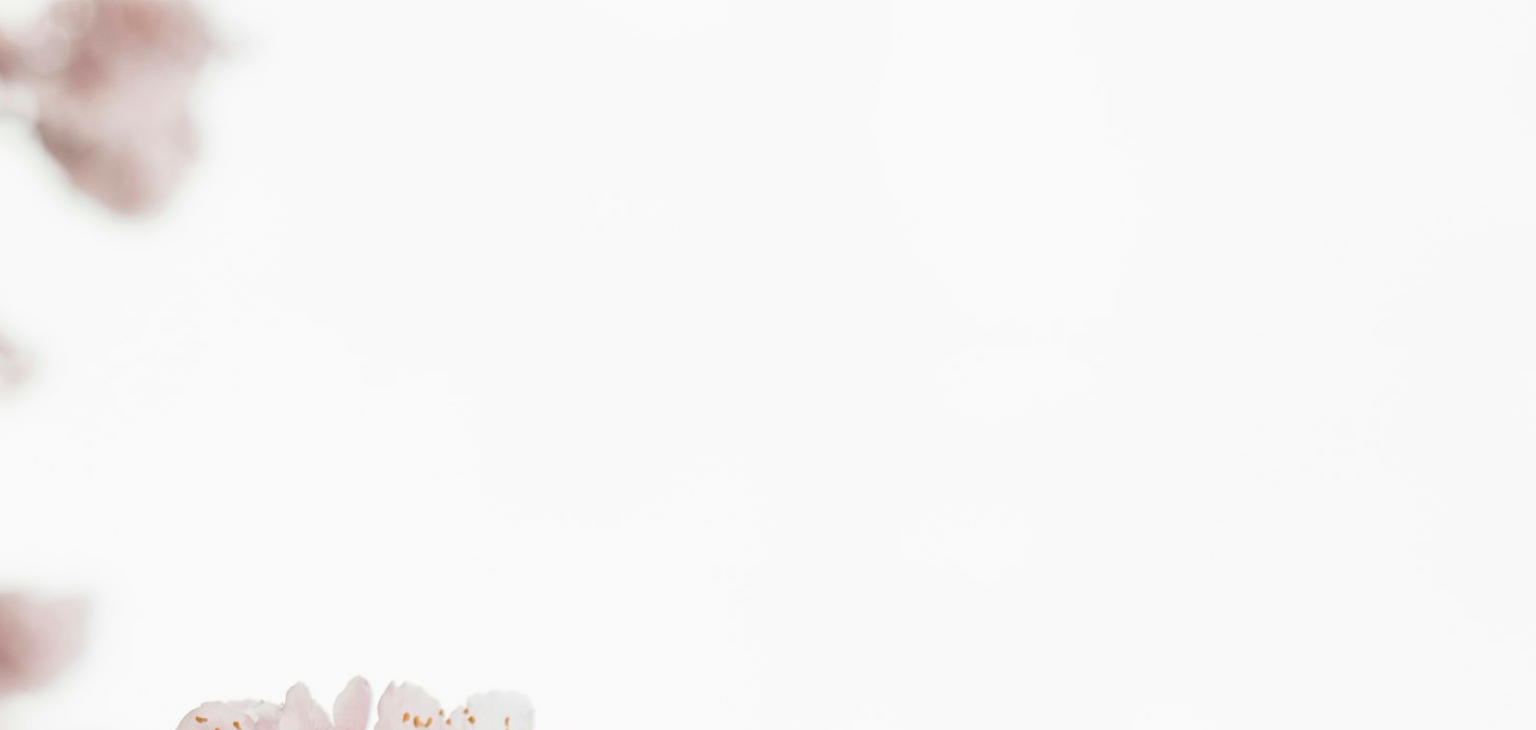 scroll, scrollTop: 765, scrollLeft: 0, axis: vertical 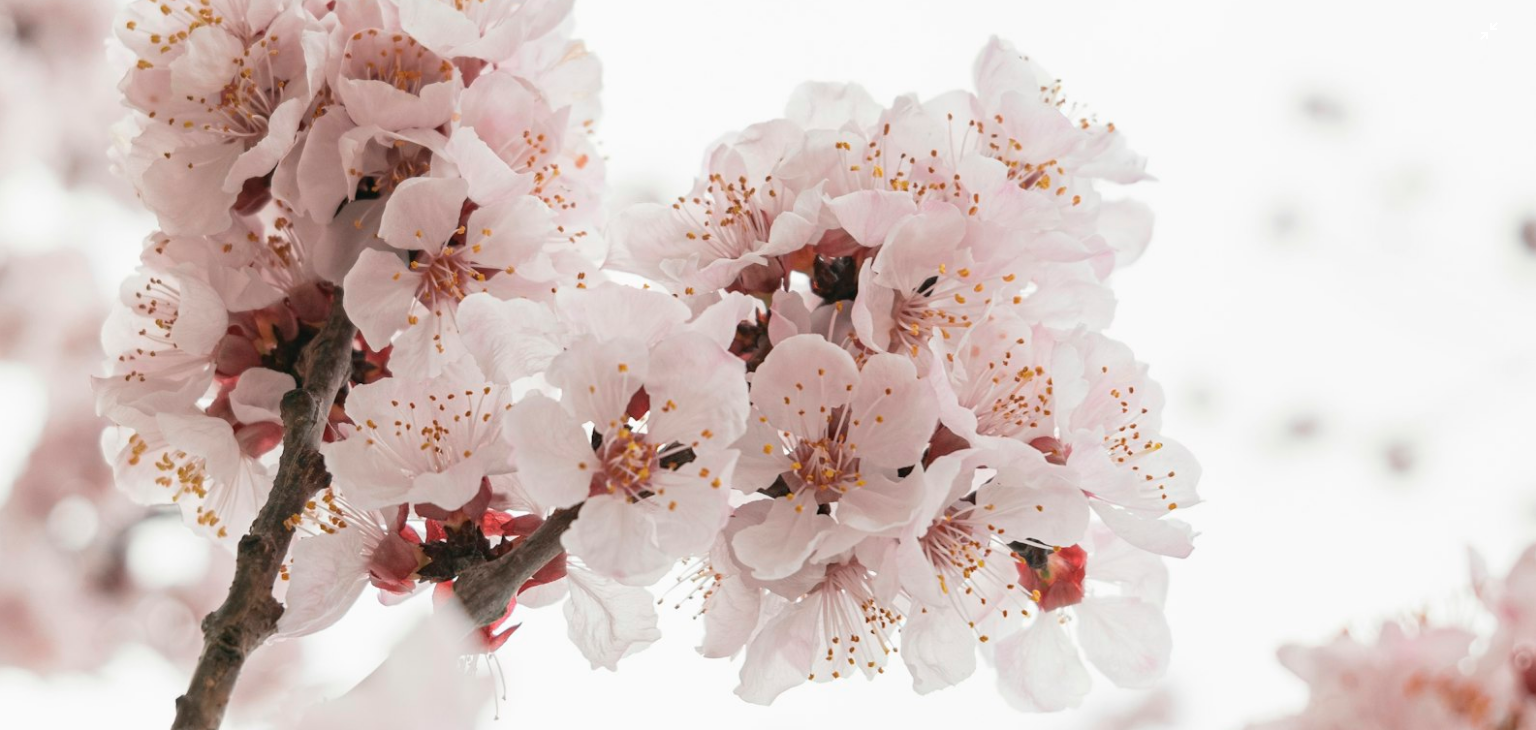 click at bounding box center [768, 387] 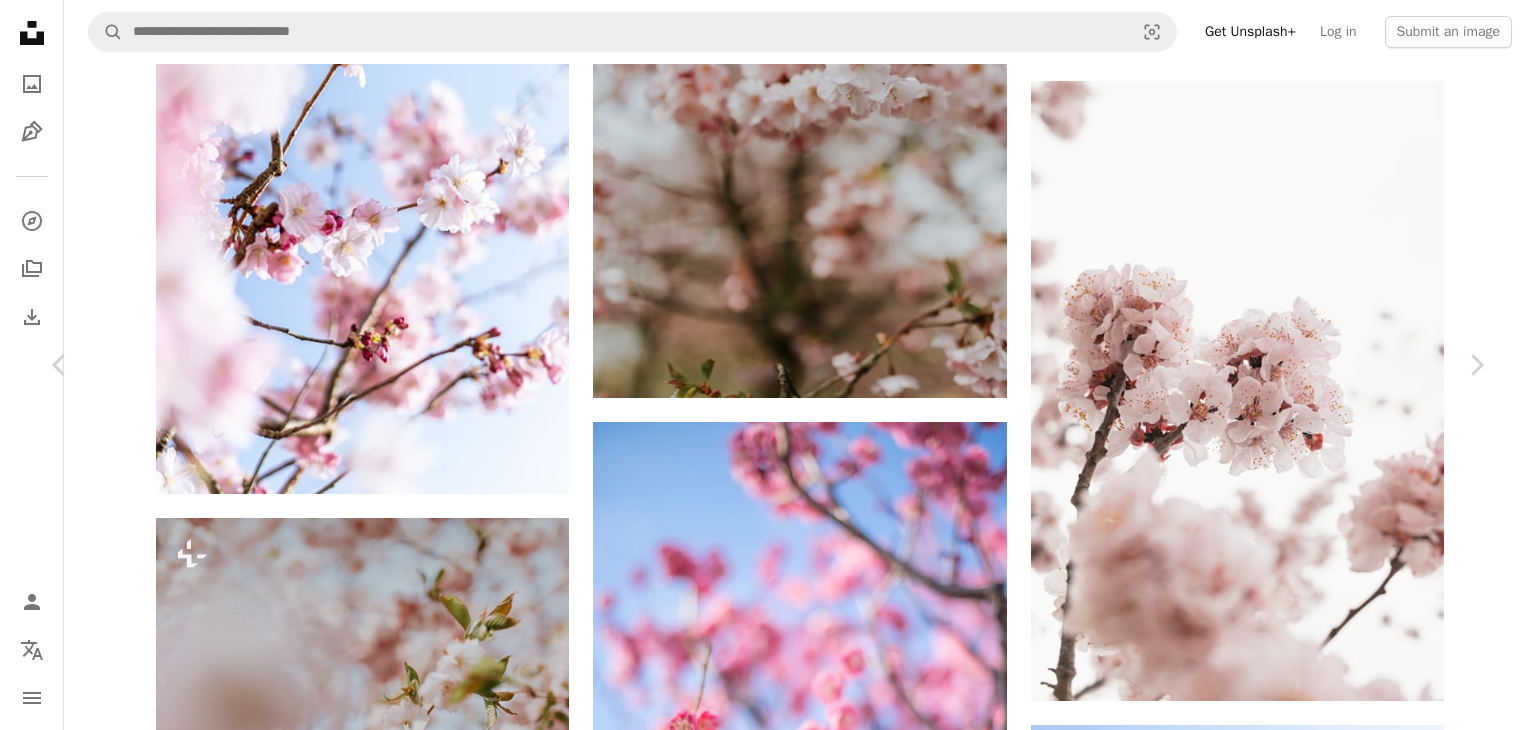 click at bounding box center [760, 3431] 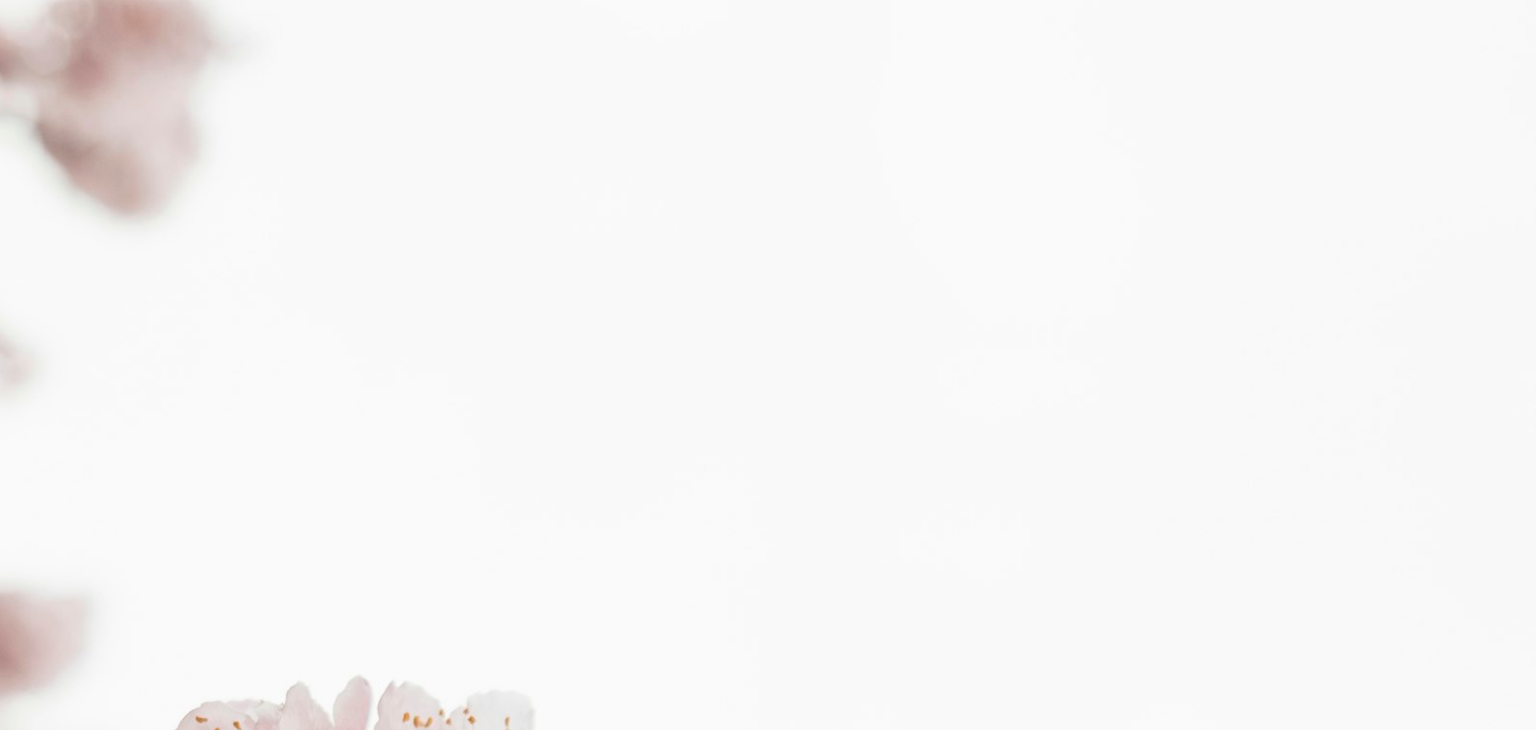 scroll, scrollTop: 765, scrollLeft: 0, axis: vertical 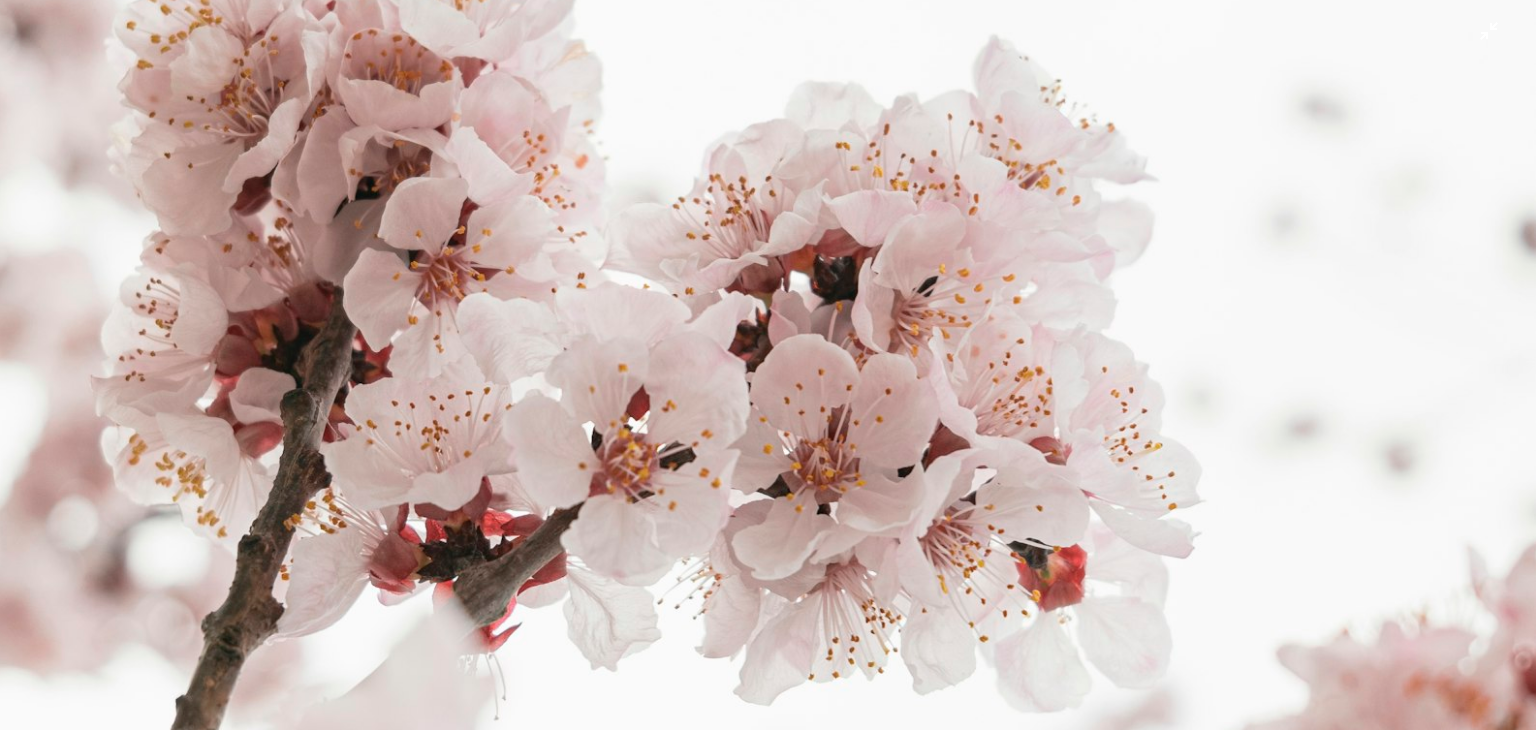 click at bounding box center [768, 387] 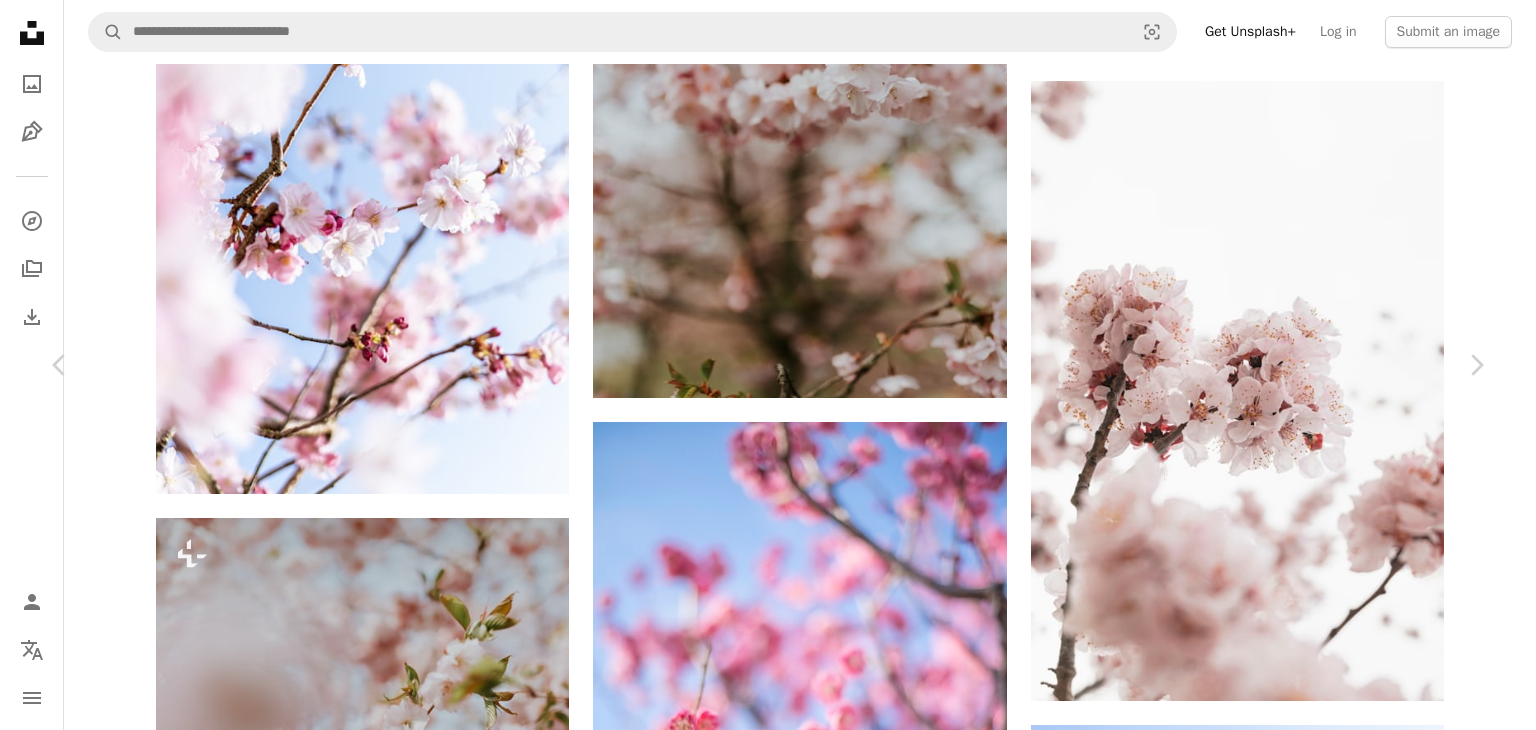 click at bounding box center (760, 3431) 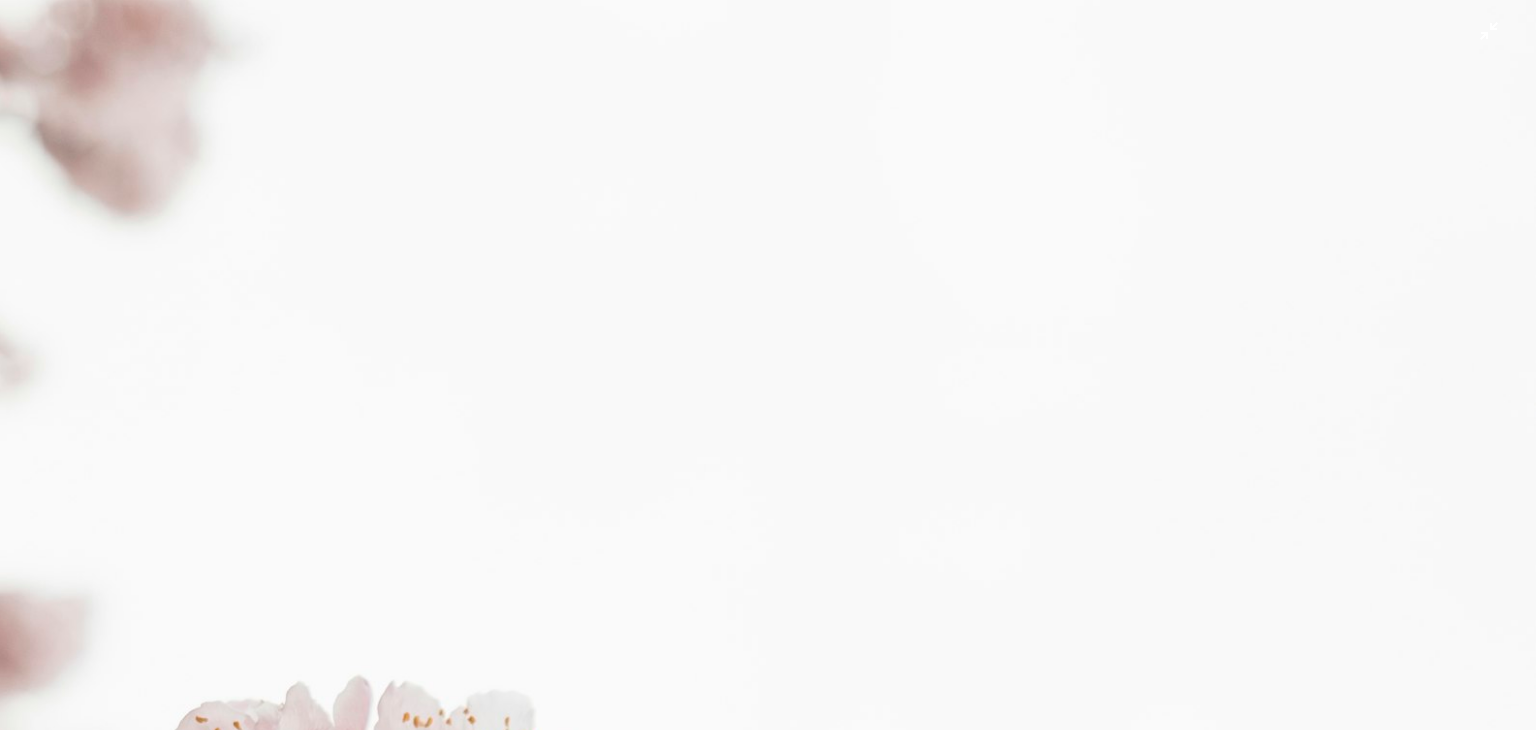 scroll, scrollTop: 765, scrollLeft: 0, axis: vertical 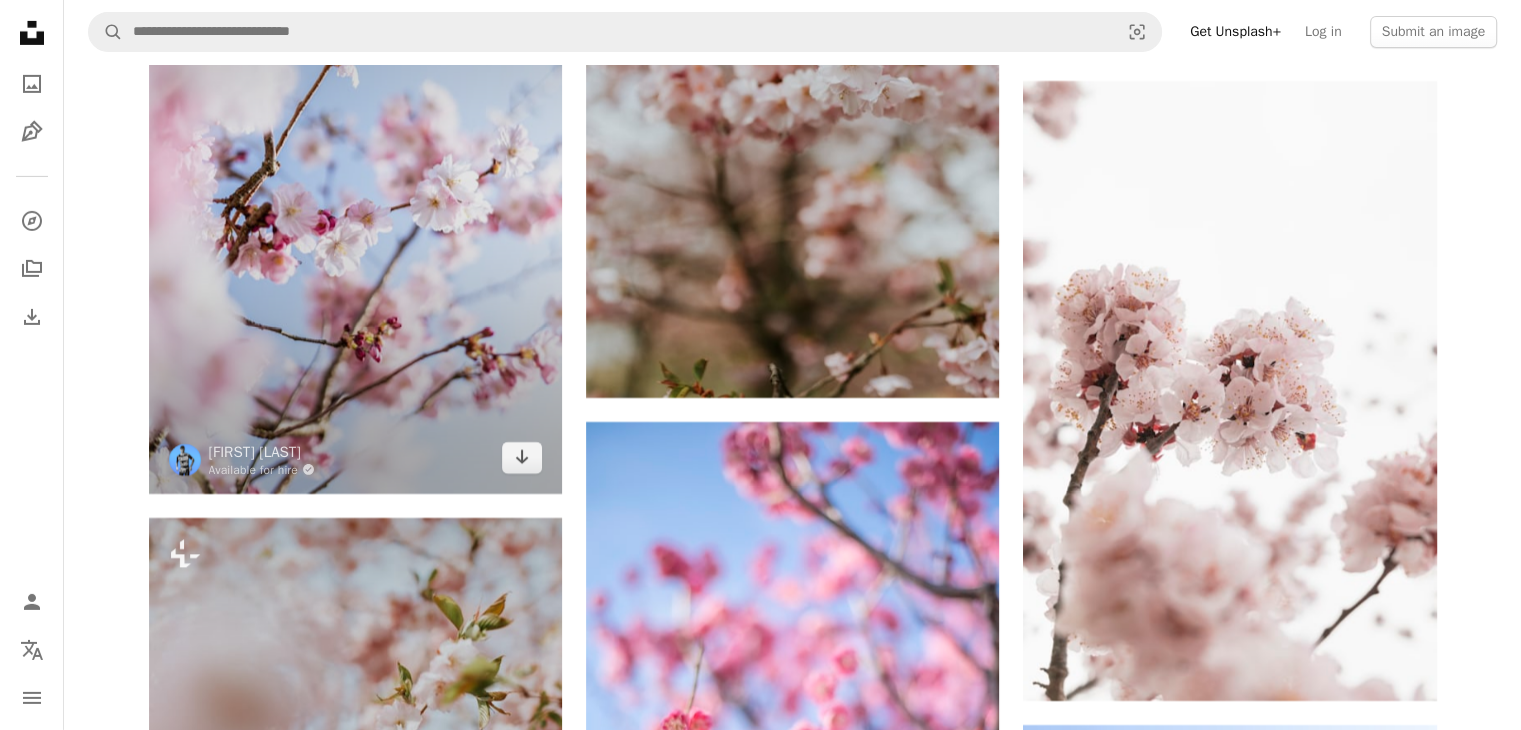 click at bounding box center (355, 184) 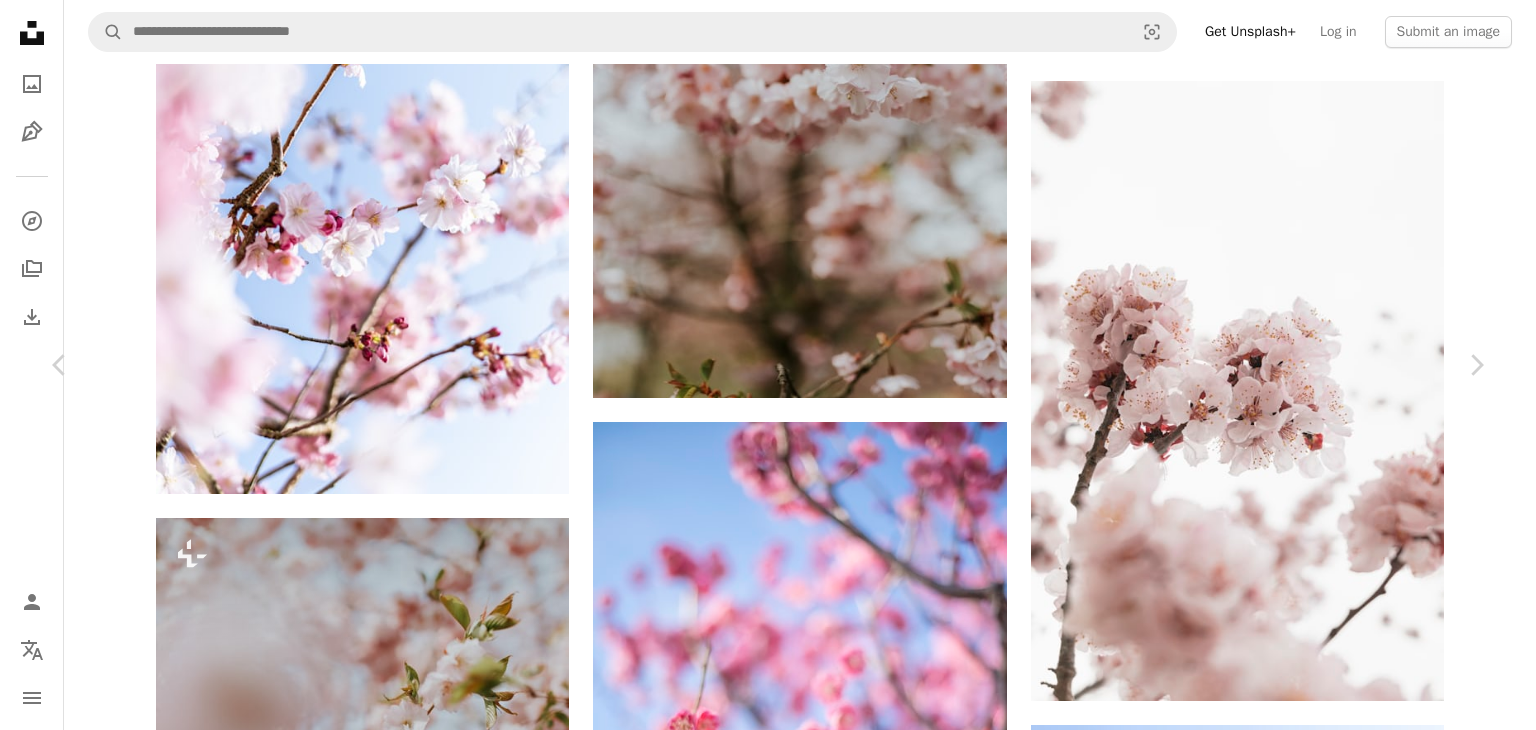 click at bounding box center [760, 3431] 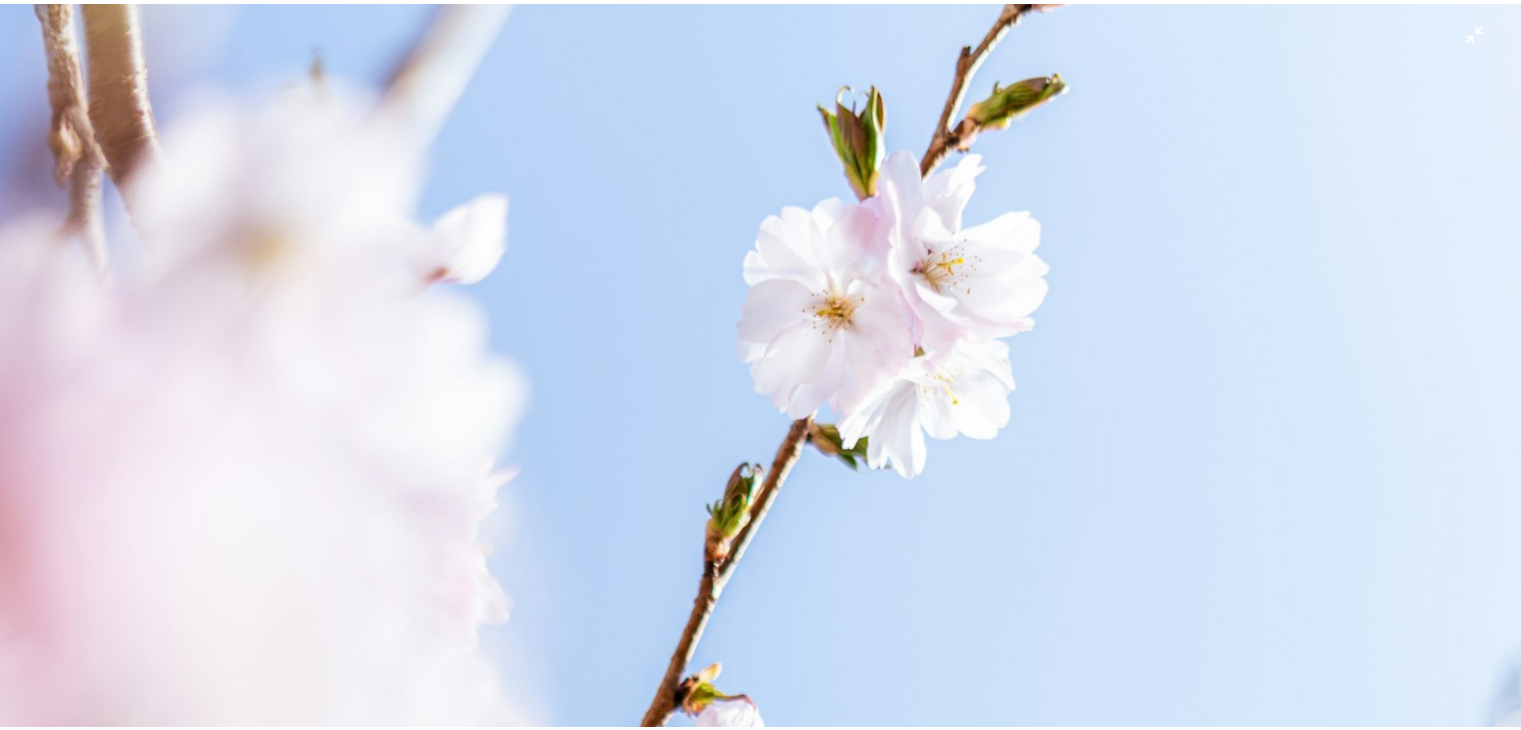 scroll, scrollTop: 765, scrollLeft: 0, axis: vertical 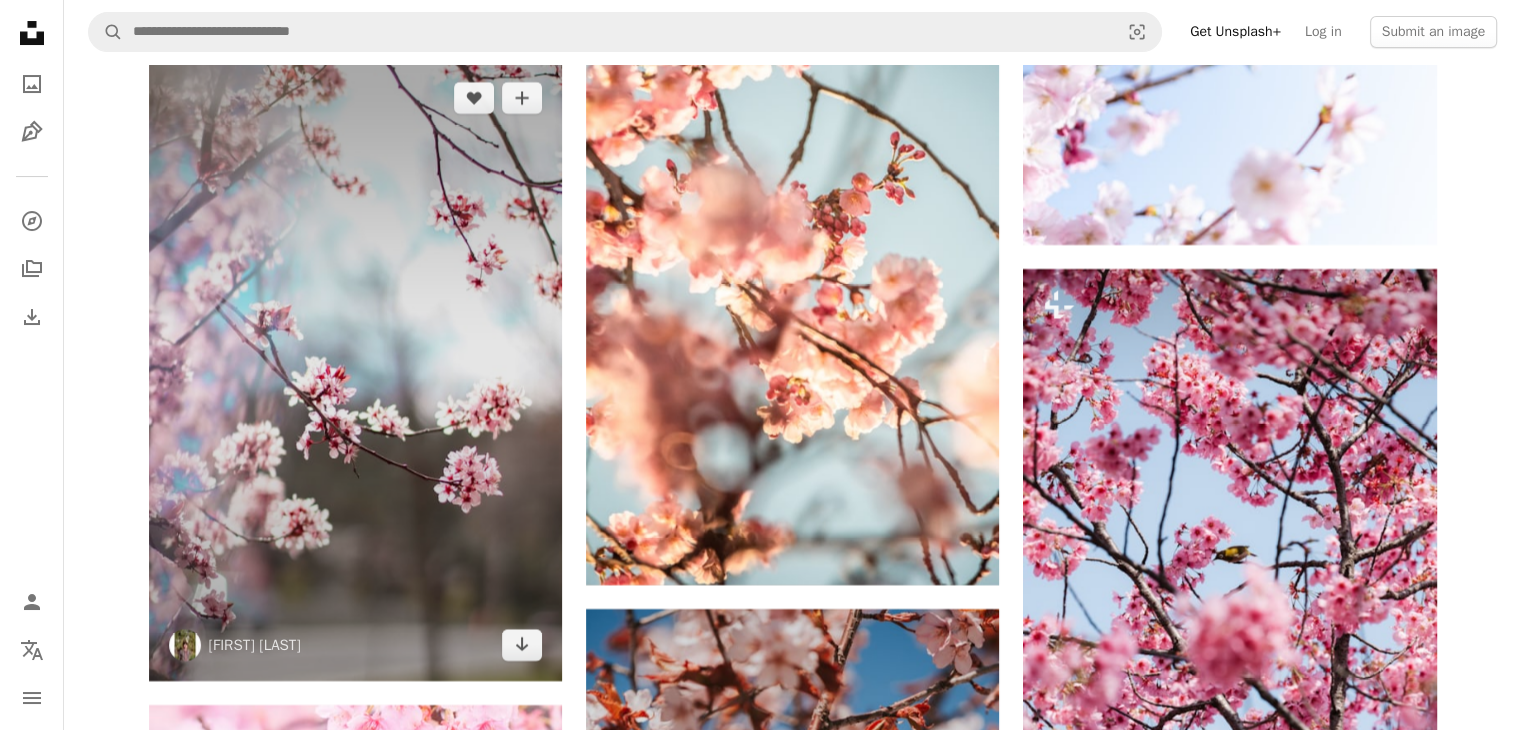 click at bounding box center (355, 372) 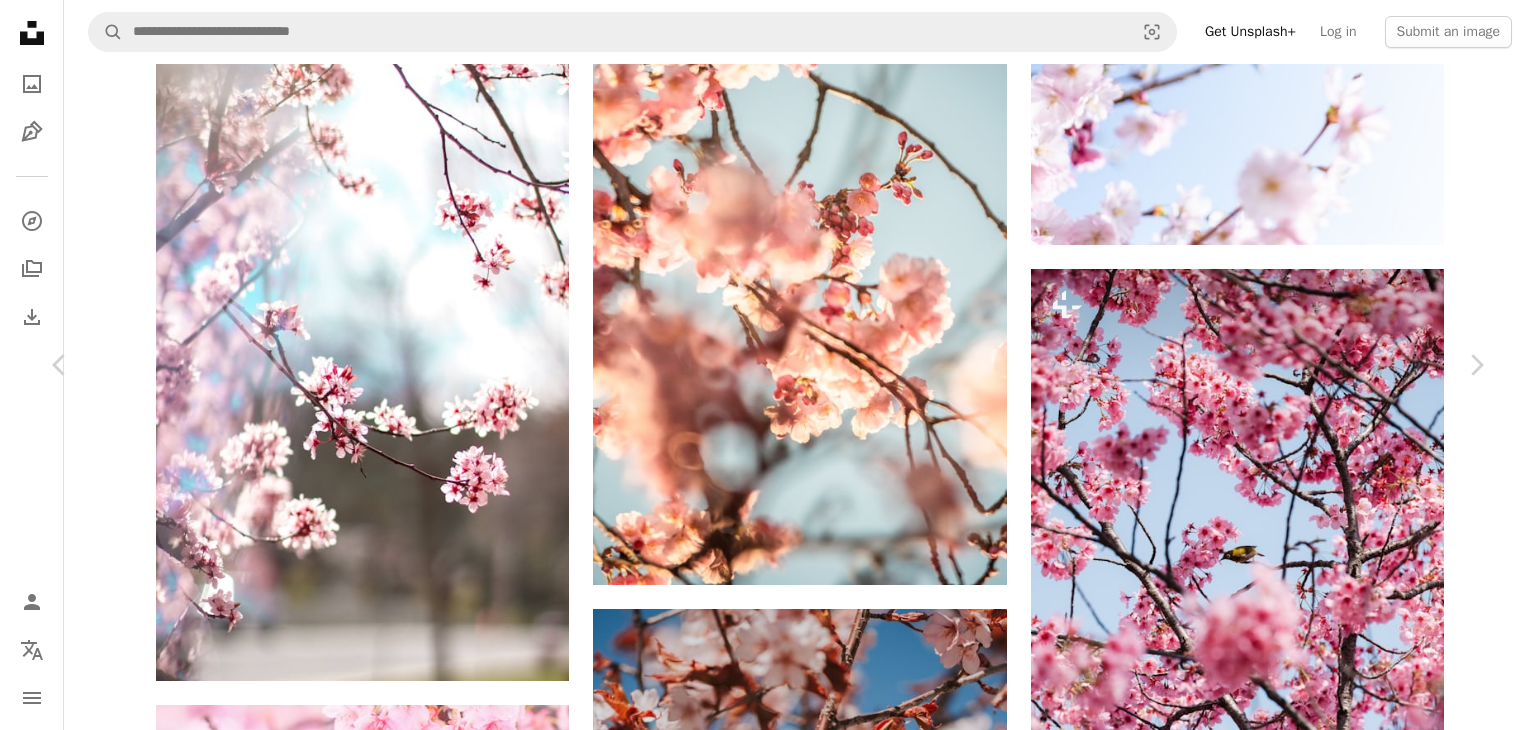 drag, startPoint x: 462, startPoint y: 413, endPoint x: 801, endPoint y: 448, distance: 340.802 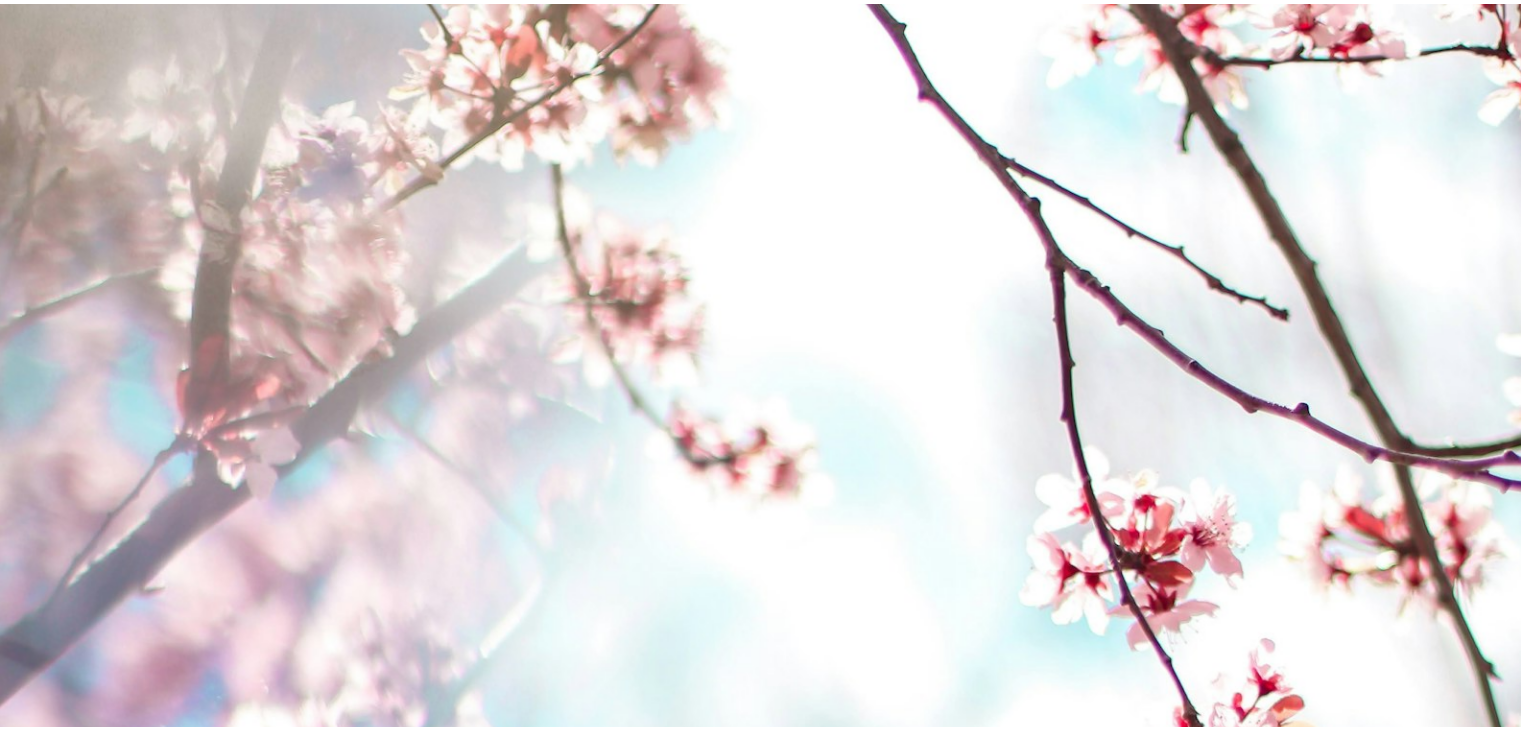 scroll, scrollTop: 765, scrollLeft: 0, axis: vertical 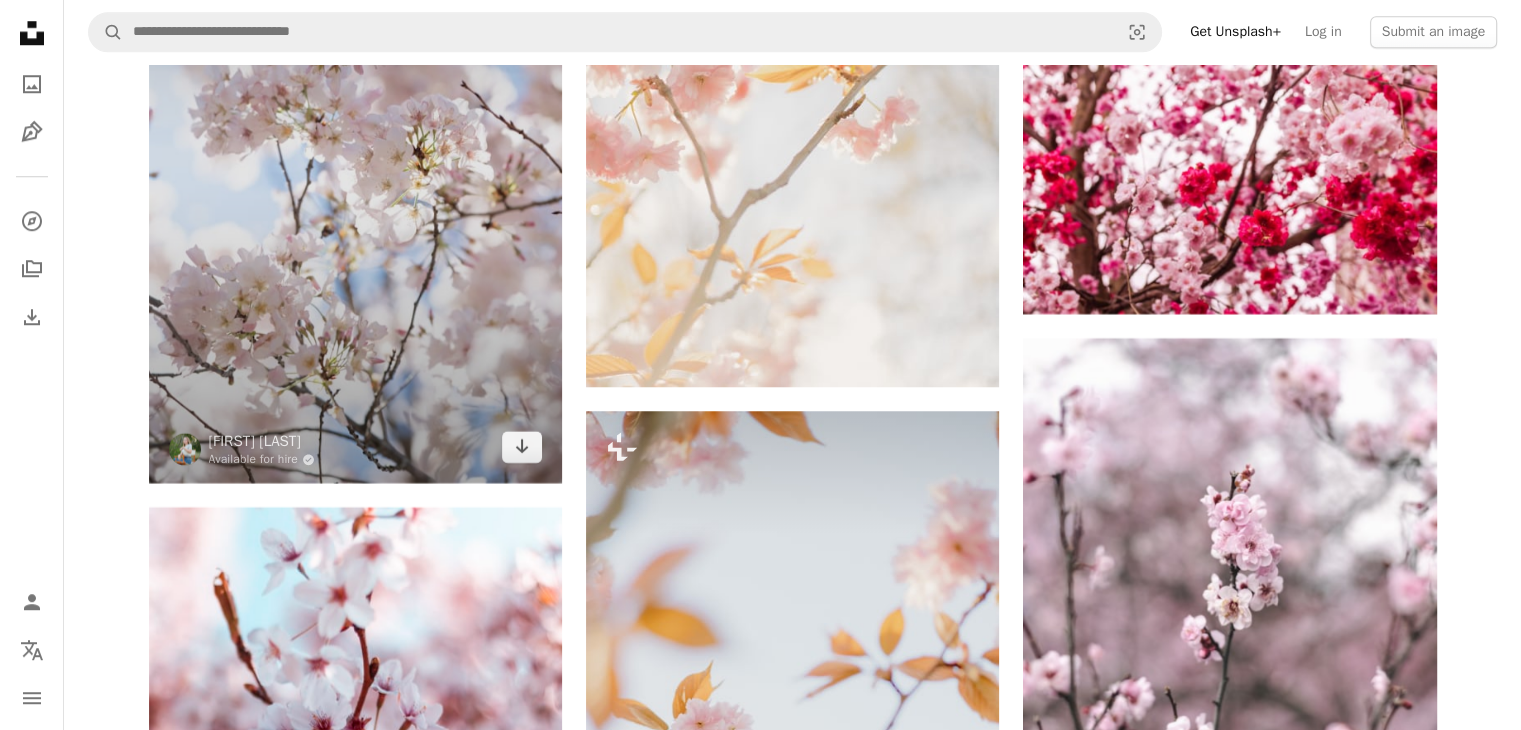 click at bounding box center (355, 173) 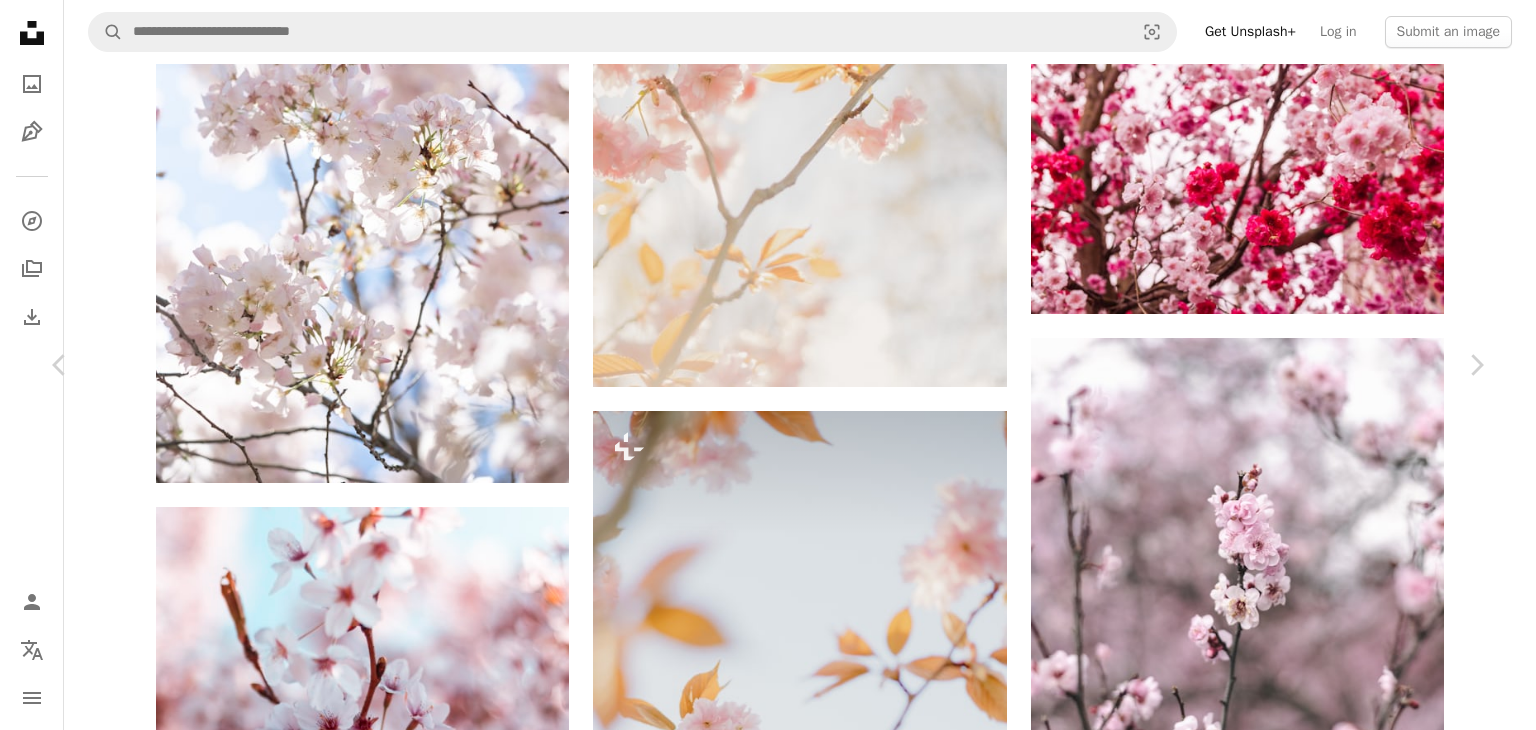 click at bounding box center (760, 4525) 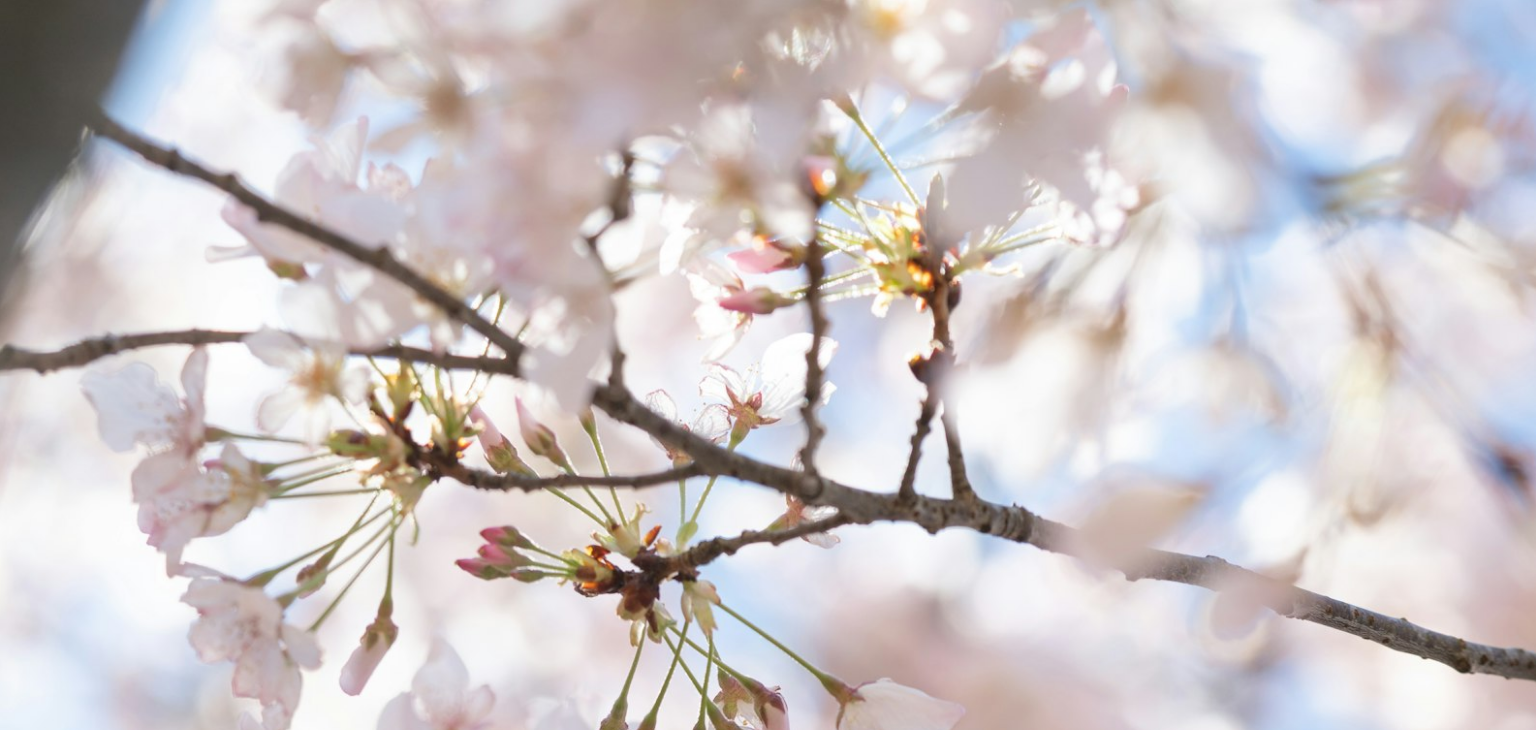 scroll, scrollTop: 764, scrollLeft: 0, axis: vertical 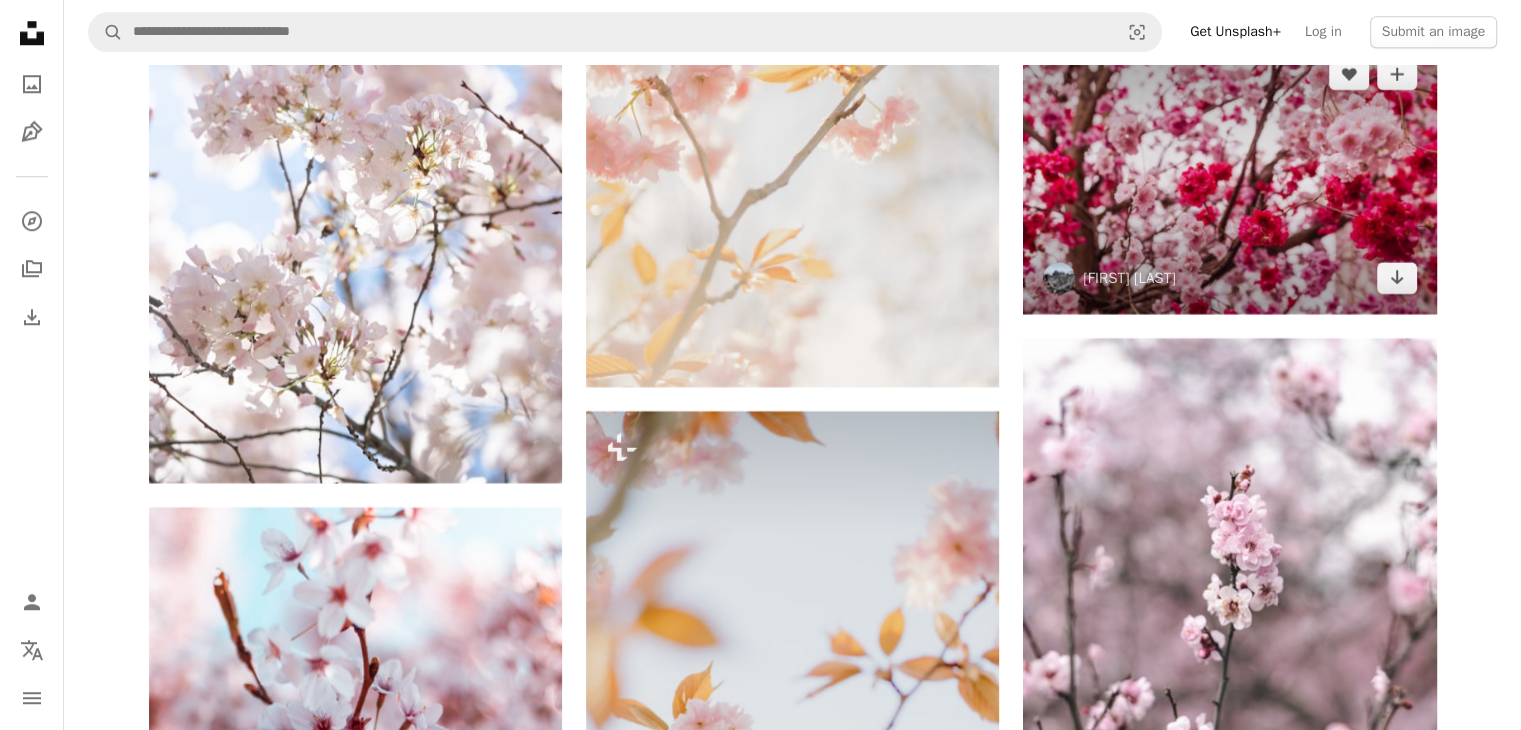 click at bounding box center [1229, 175] 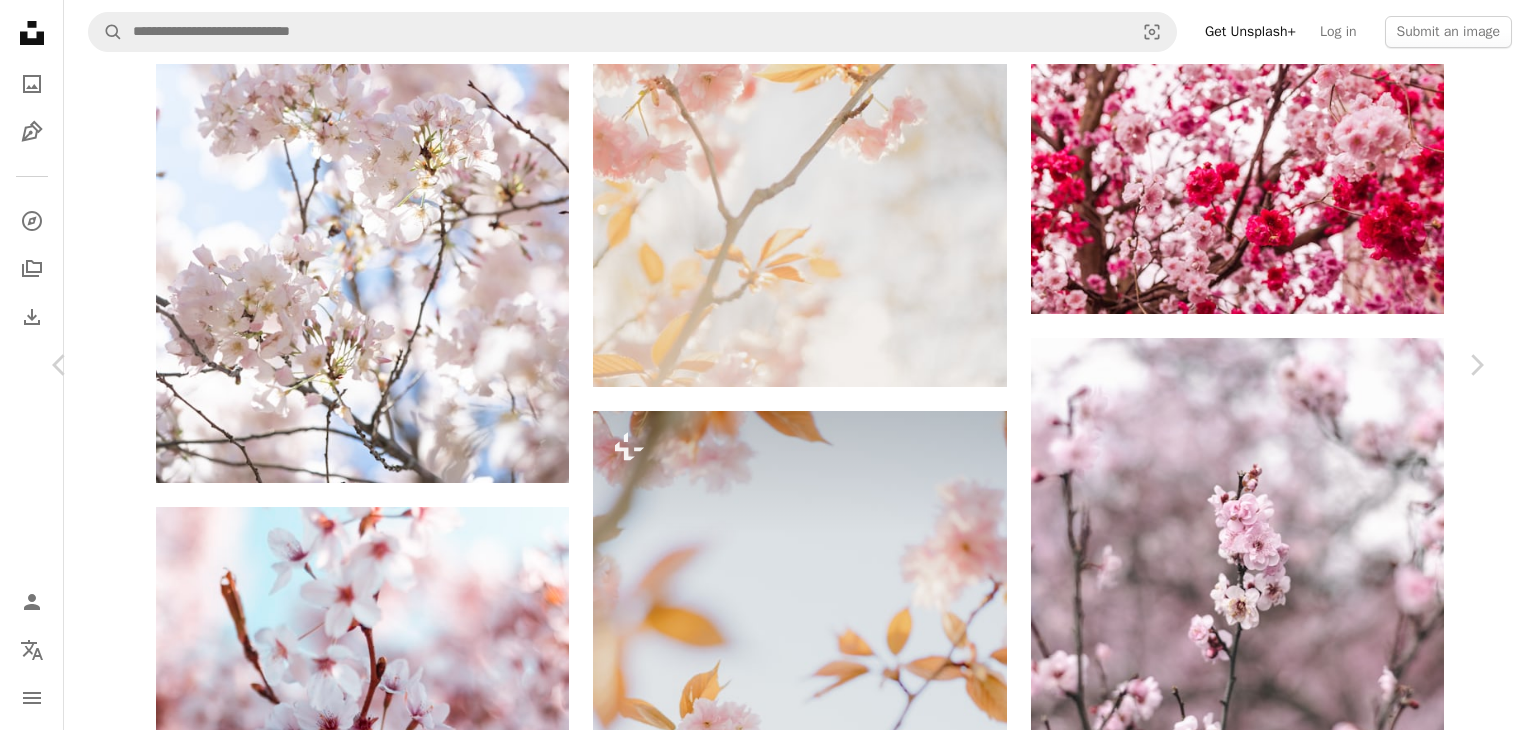 click at bounding box center (761, 4525) 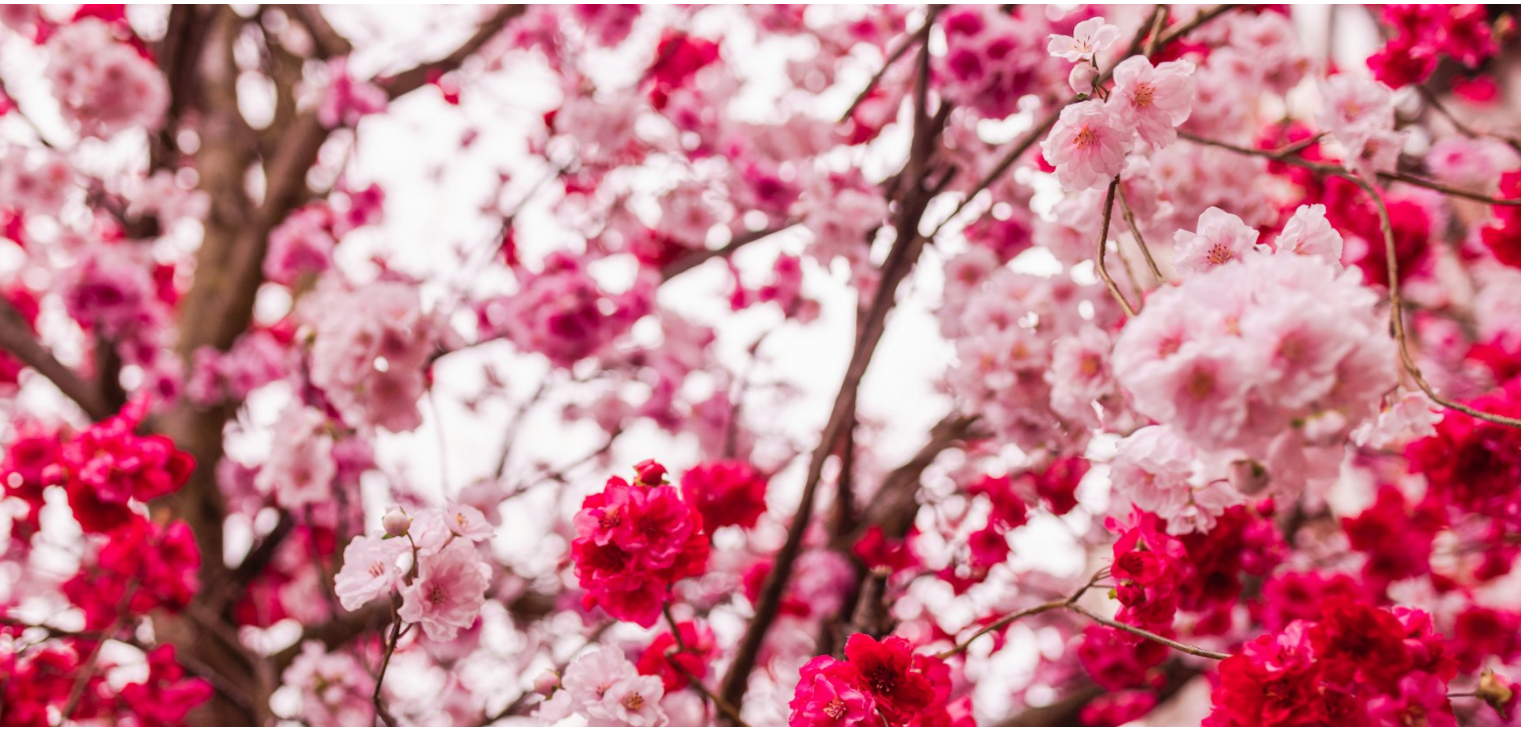 scroll, scrollTop: 137, scrollLeft: 0, axis: vertical 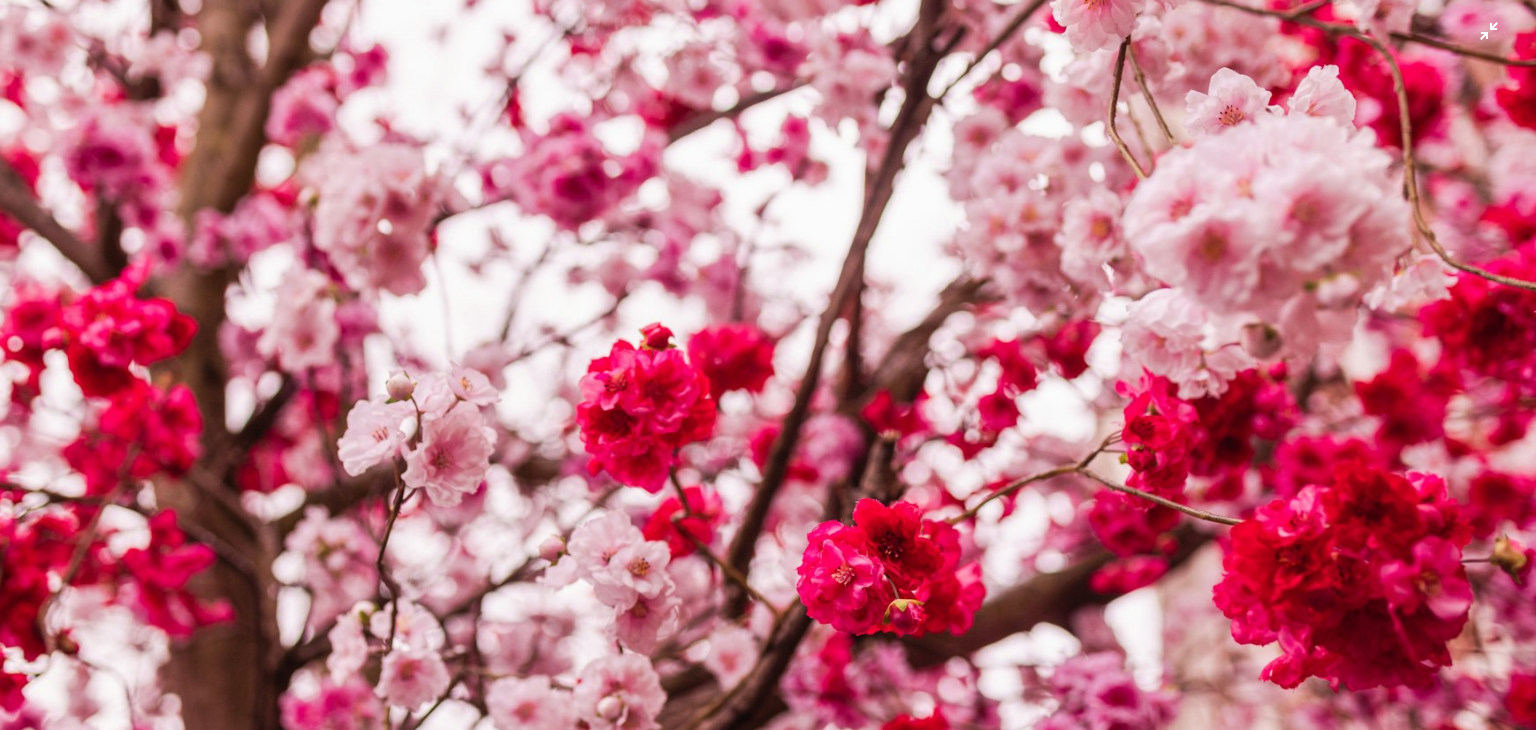 click at bounding box center [768, 375] 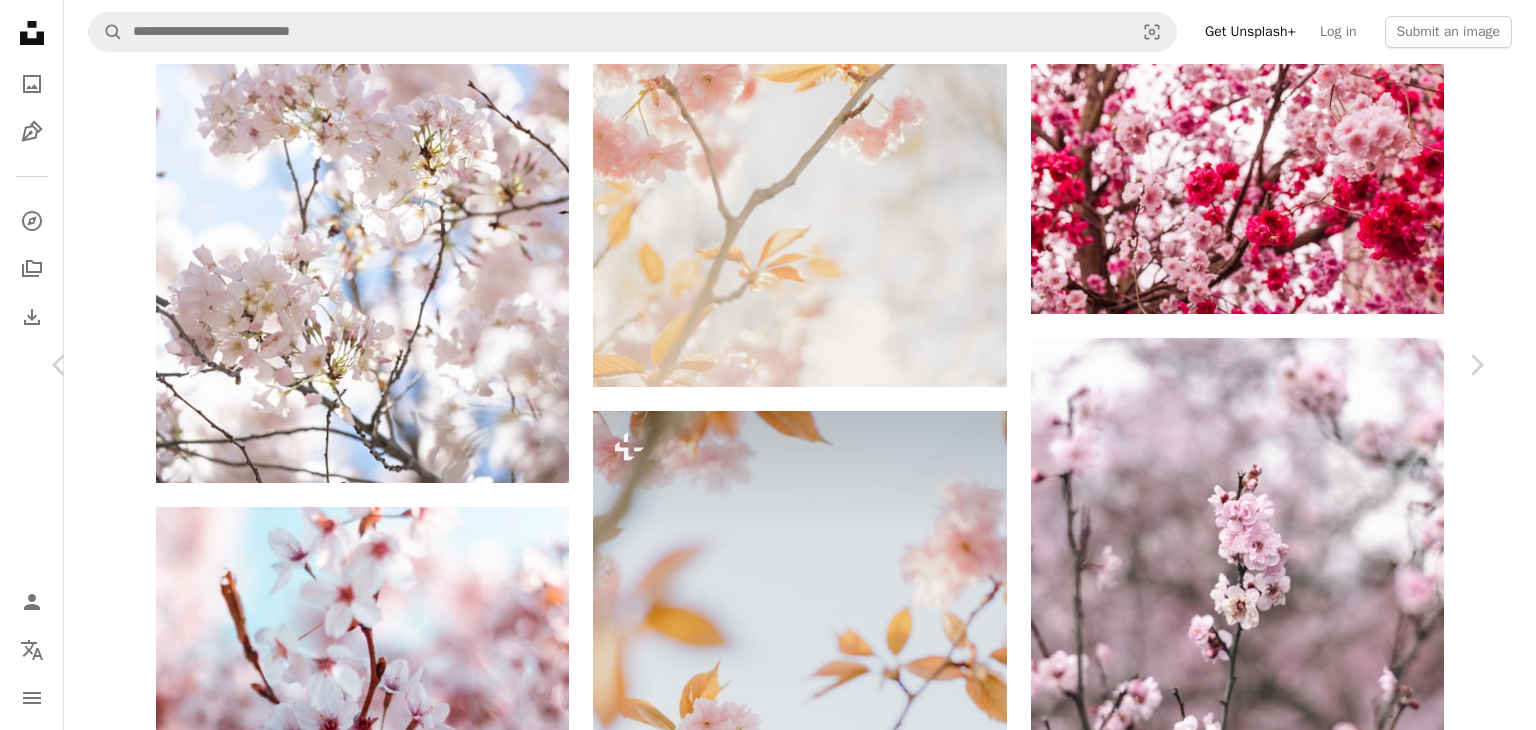 click on "An X shape" at bounding box center [20, 20] 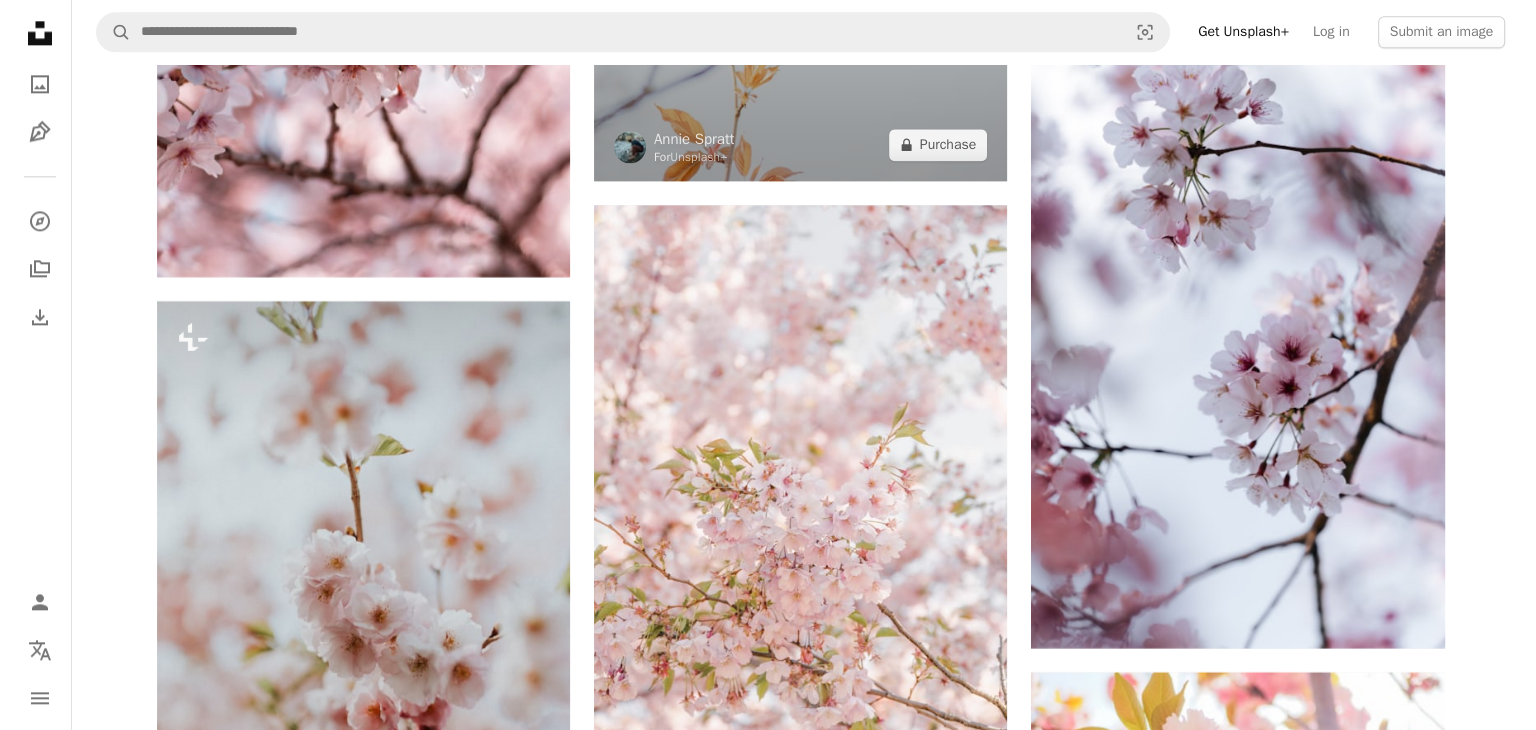scroll, scrollTop: 10231, scrollLeft: 0, axis: vertical 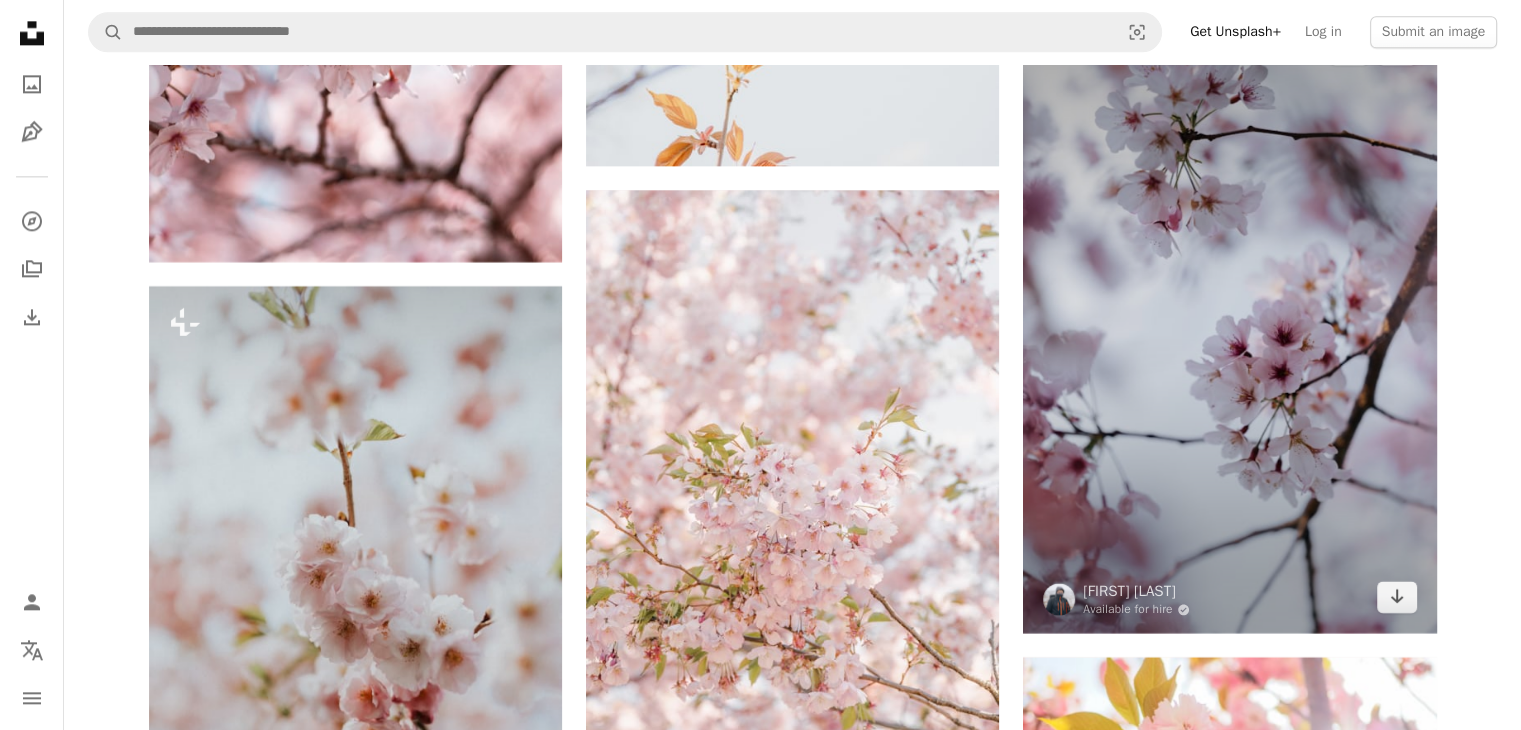 click at bounding box center [1229, 323] 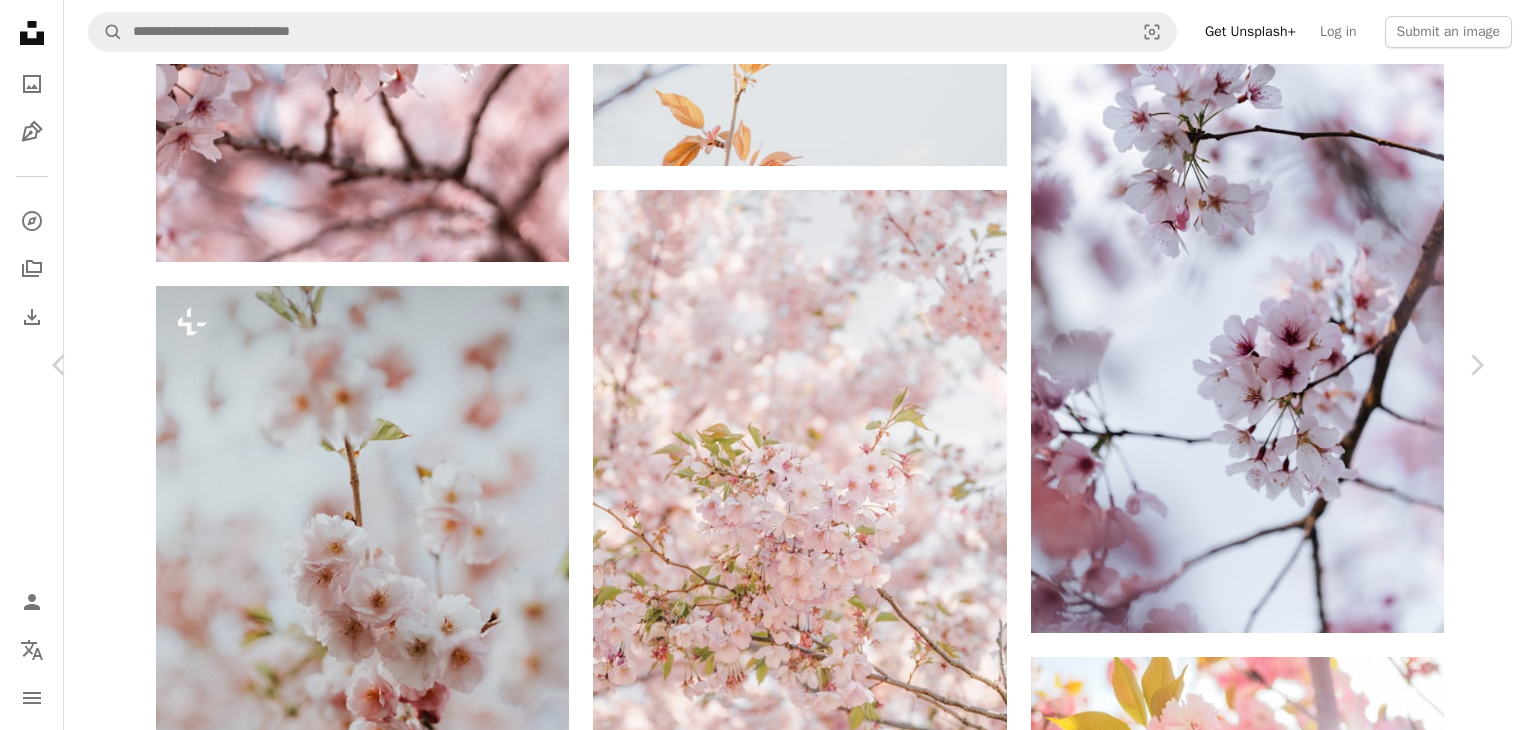 click at bounding box center [760, 3660] 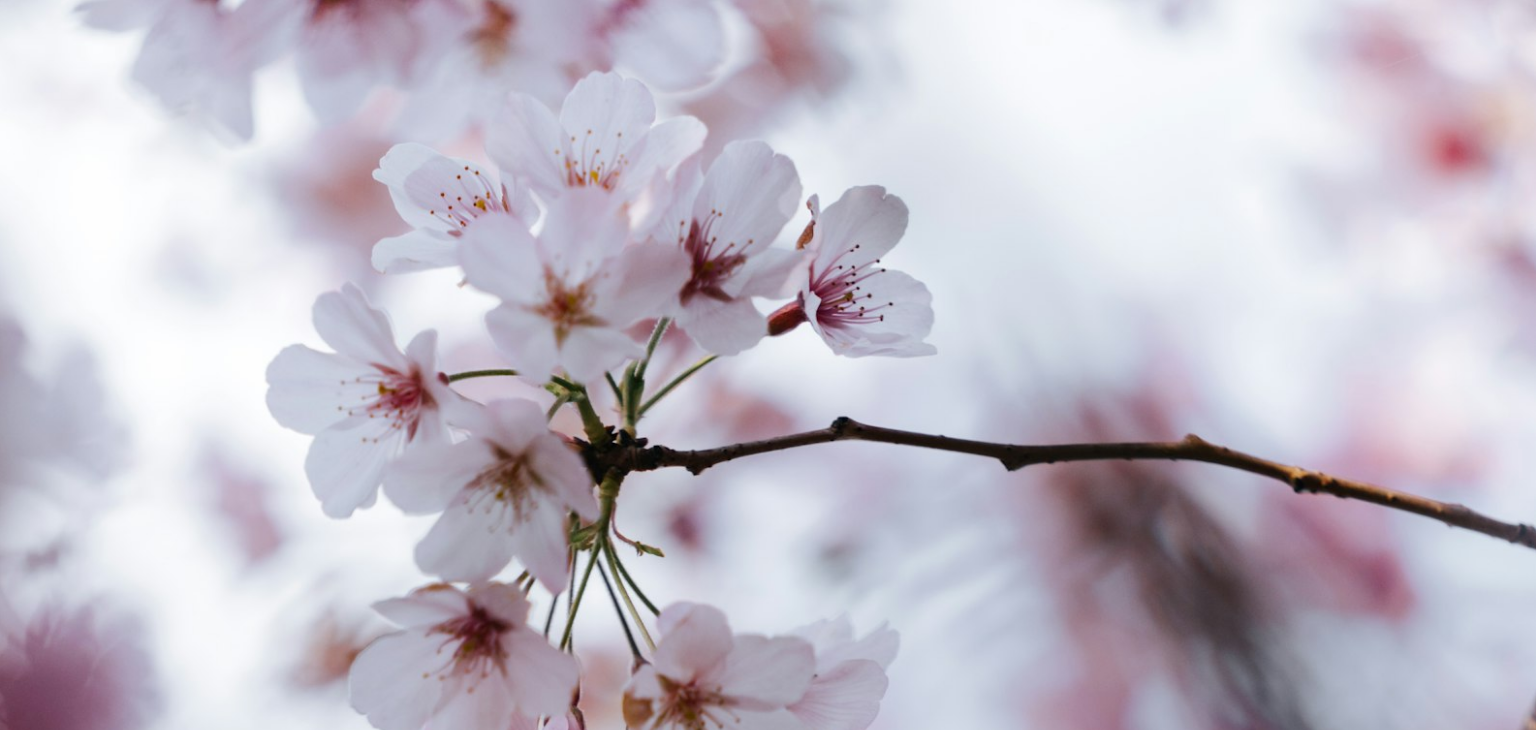 scroll, scrollTop: 765, scrollLeft: 0, axis: vertical 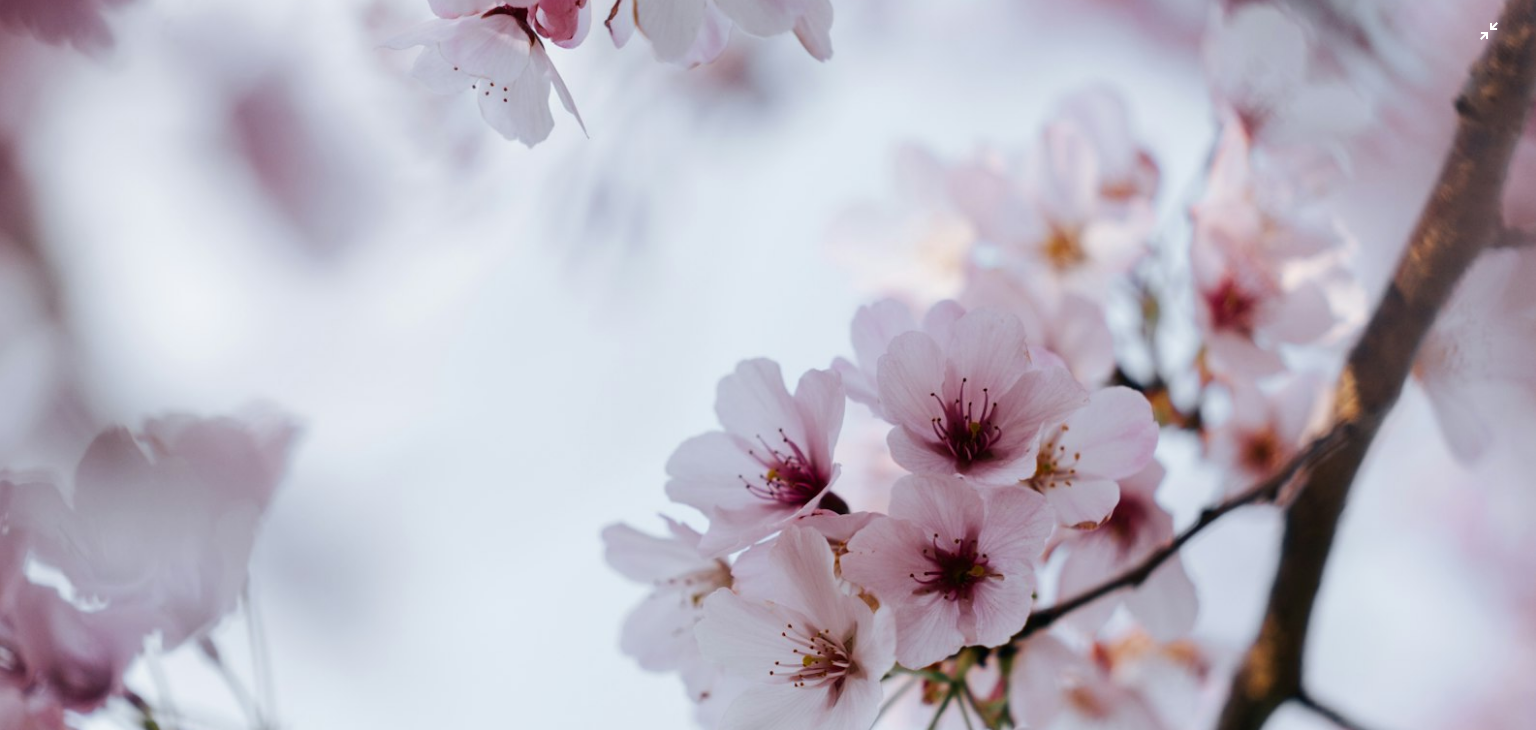 click at bounding box center [768, 387] 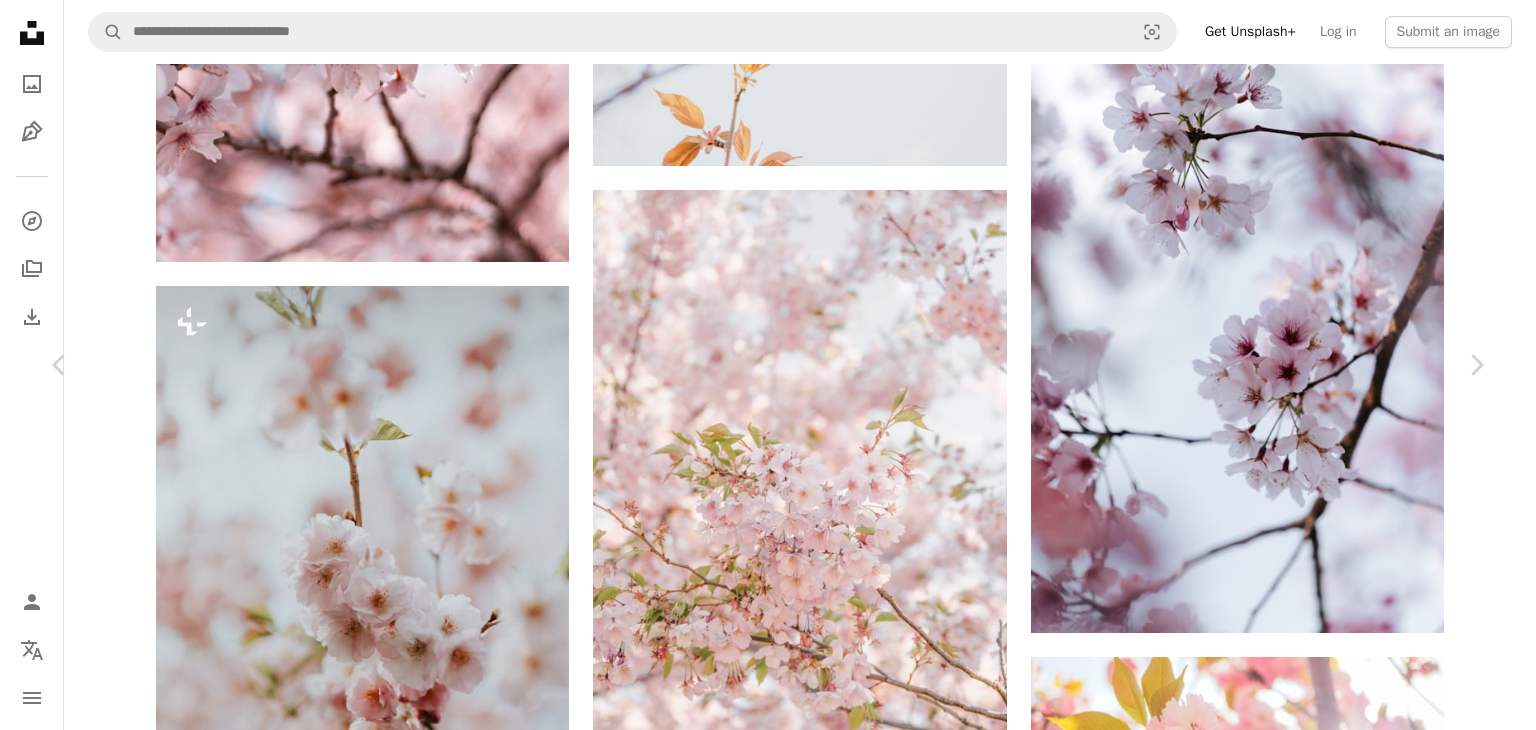 click on "Chevron down" 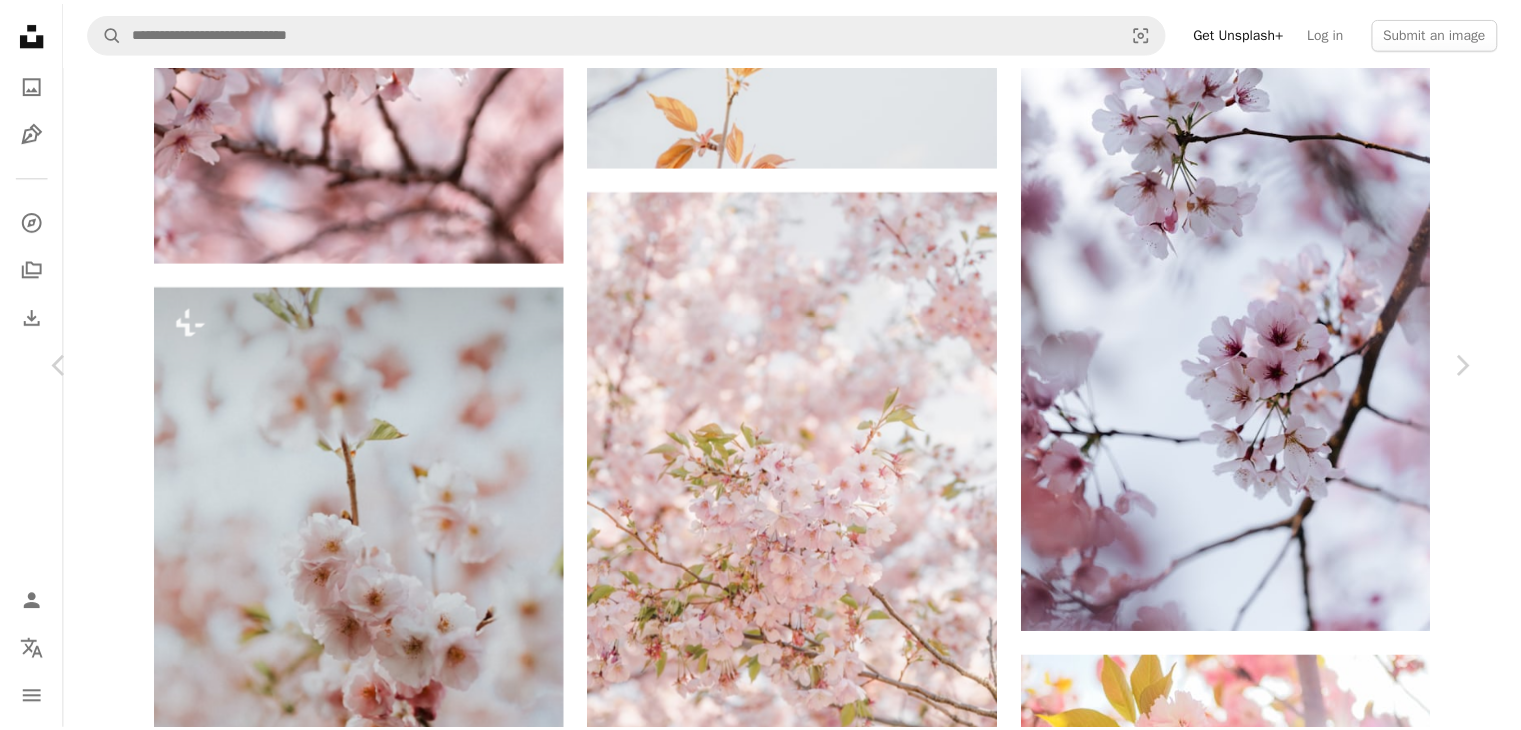 scroll, scrollTop: 0, scrollLeft: 0, axis: both 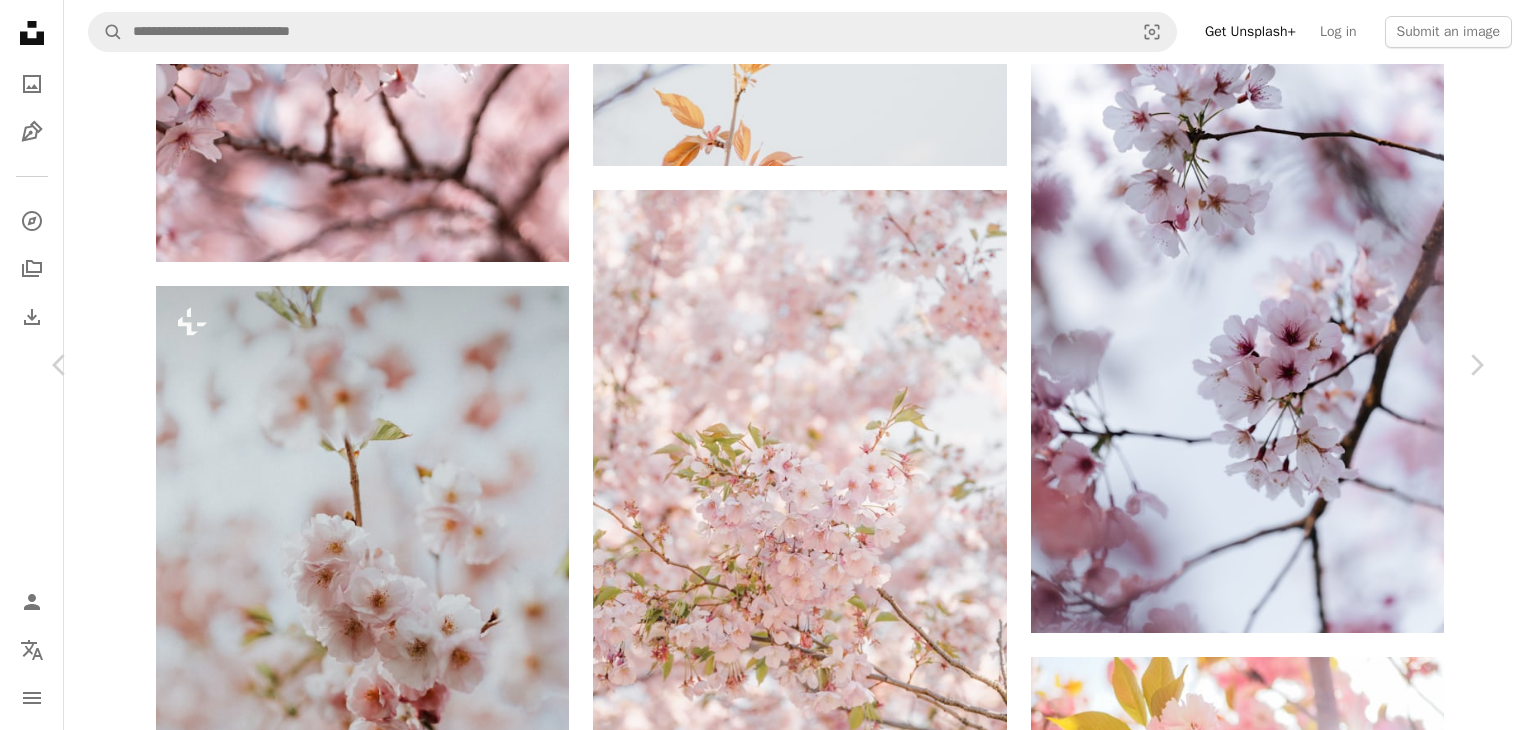click on "Chevron down" at bounding box center (1360, 3329) 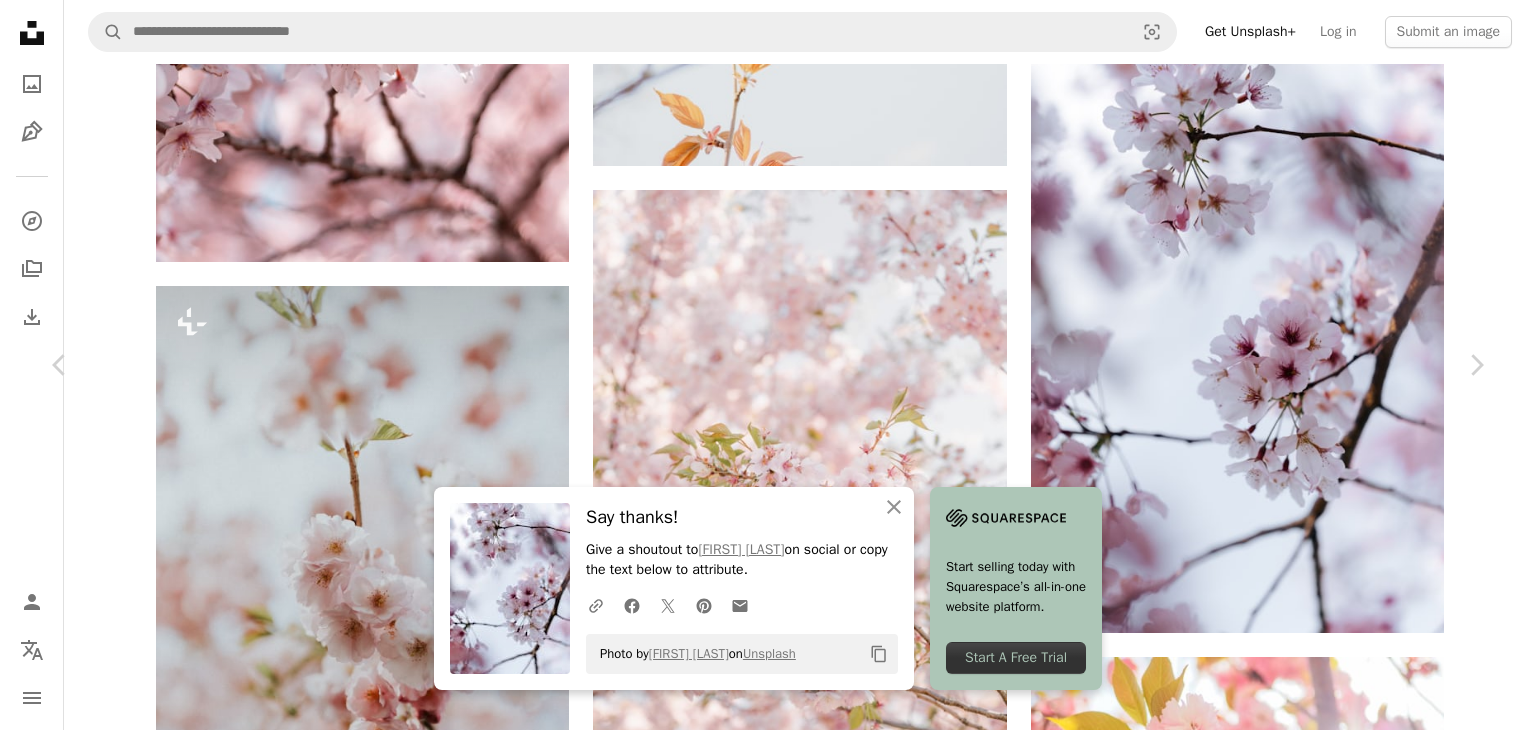 click on "An X shape" at bounding box center [20, 20] 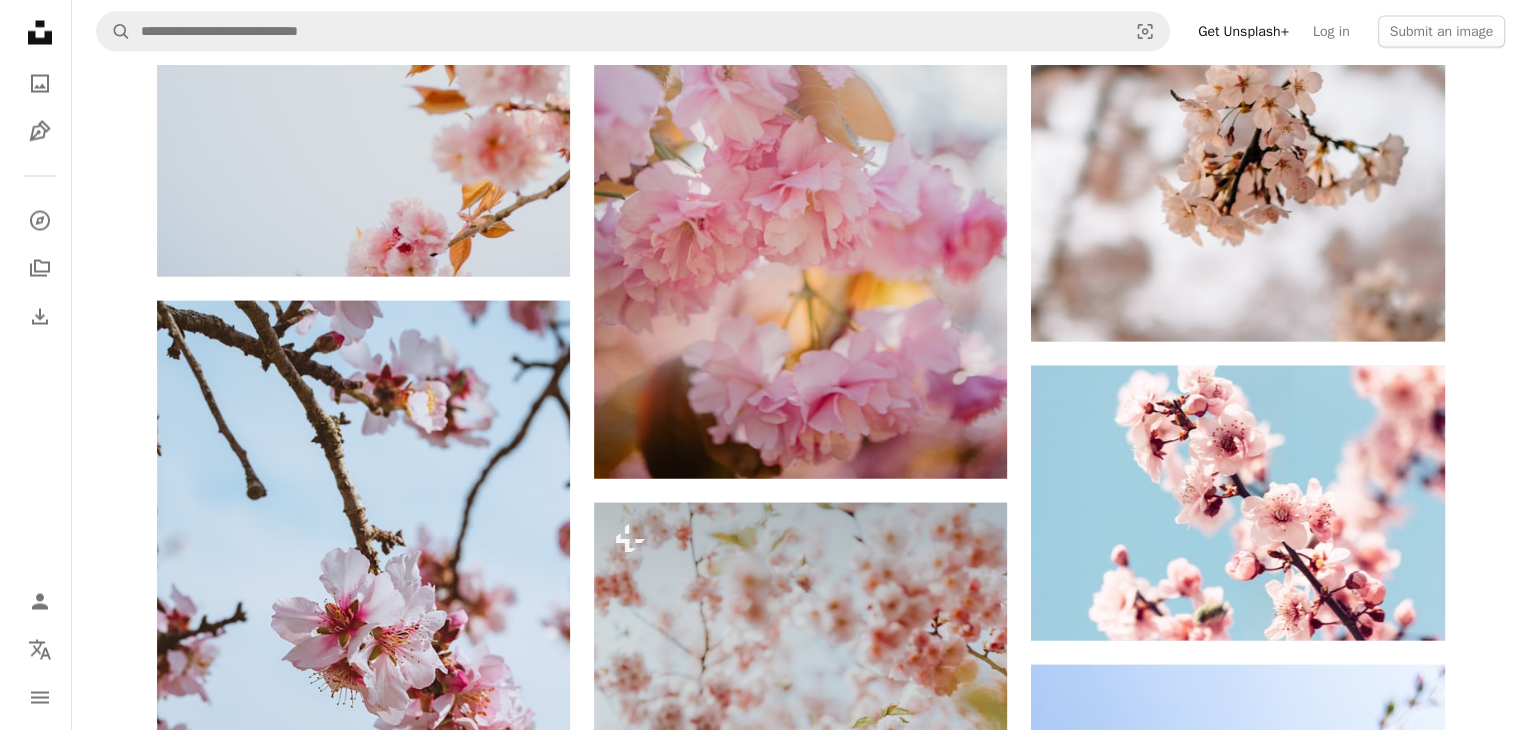 scroll, scrollTop: 11504, scrollLeft: 0, axis: vertical 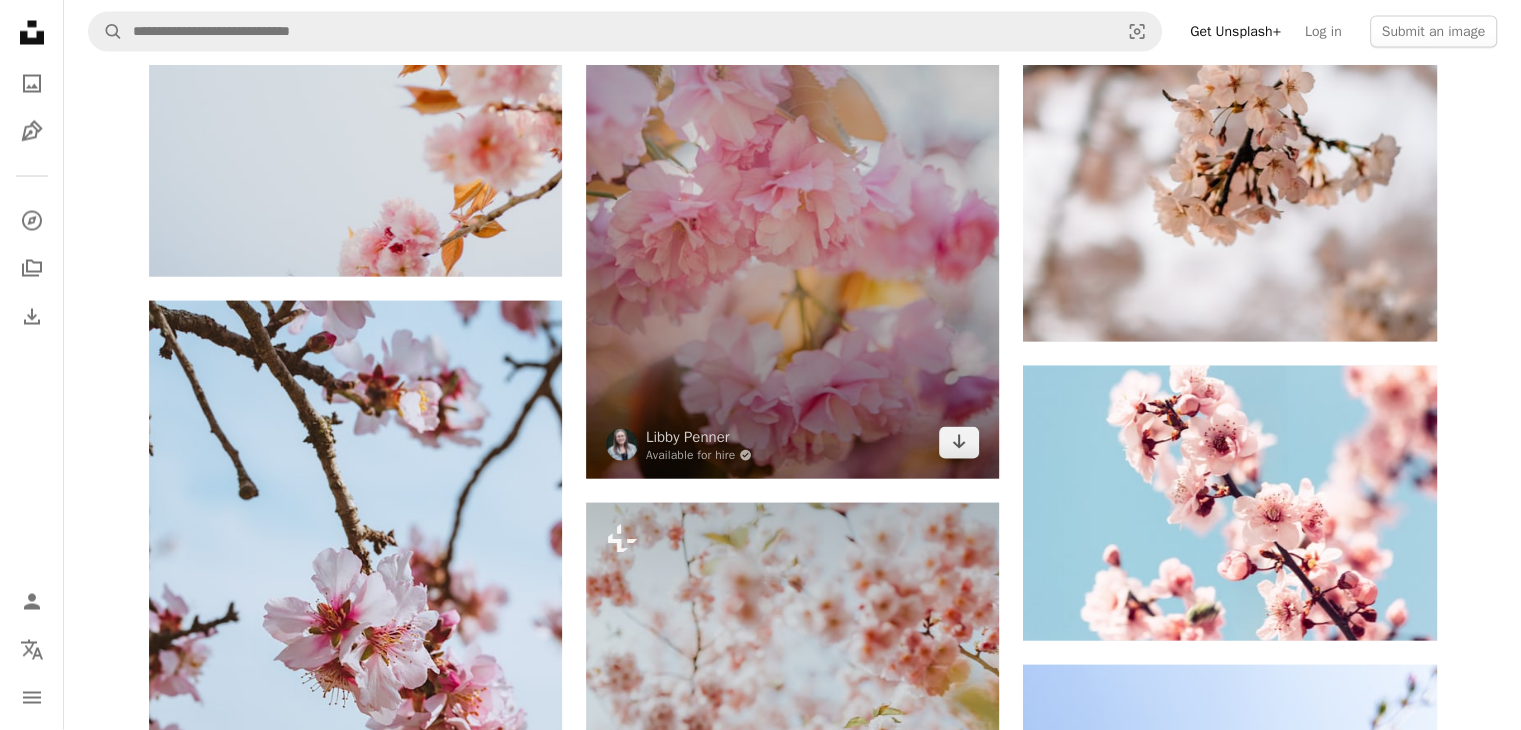 click at bounding box center (792, 169) 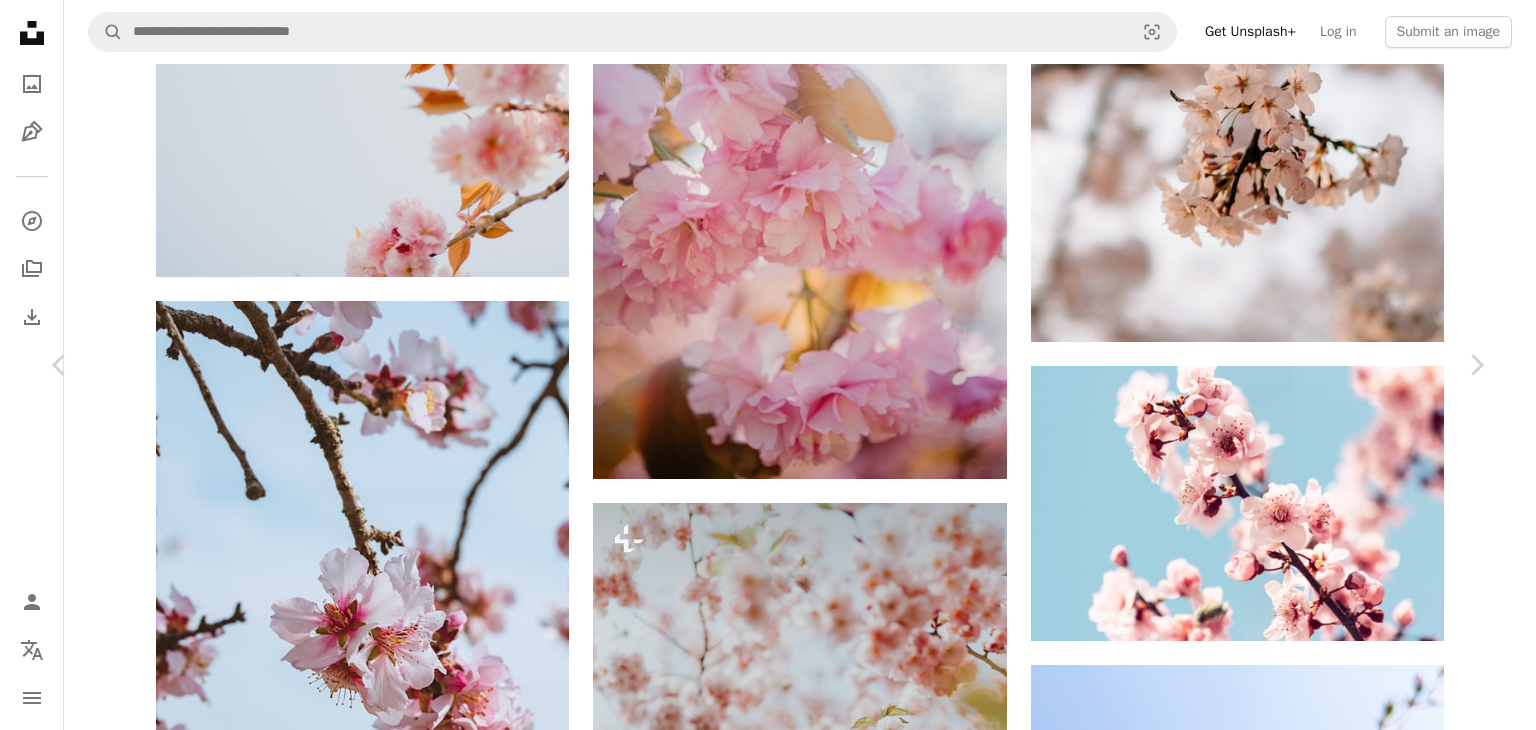 click at bounding box center [761, 3259] 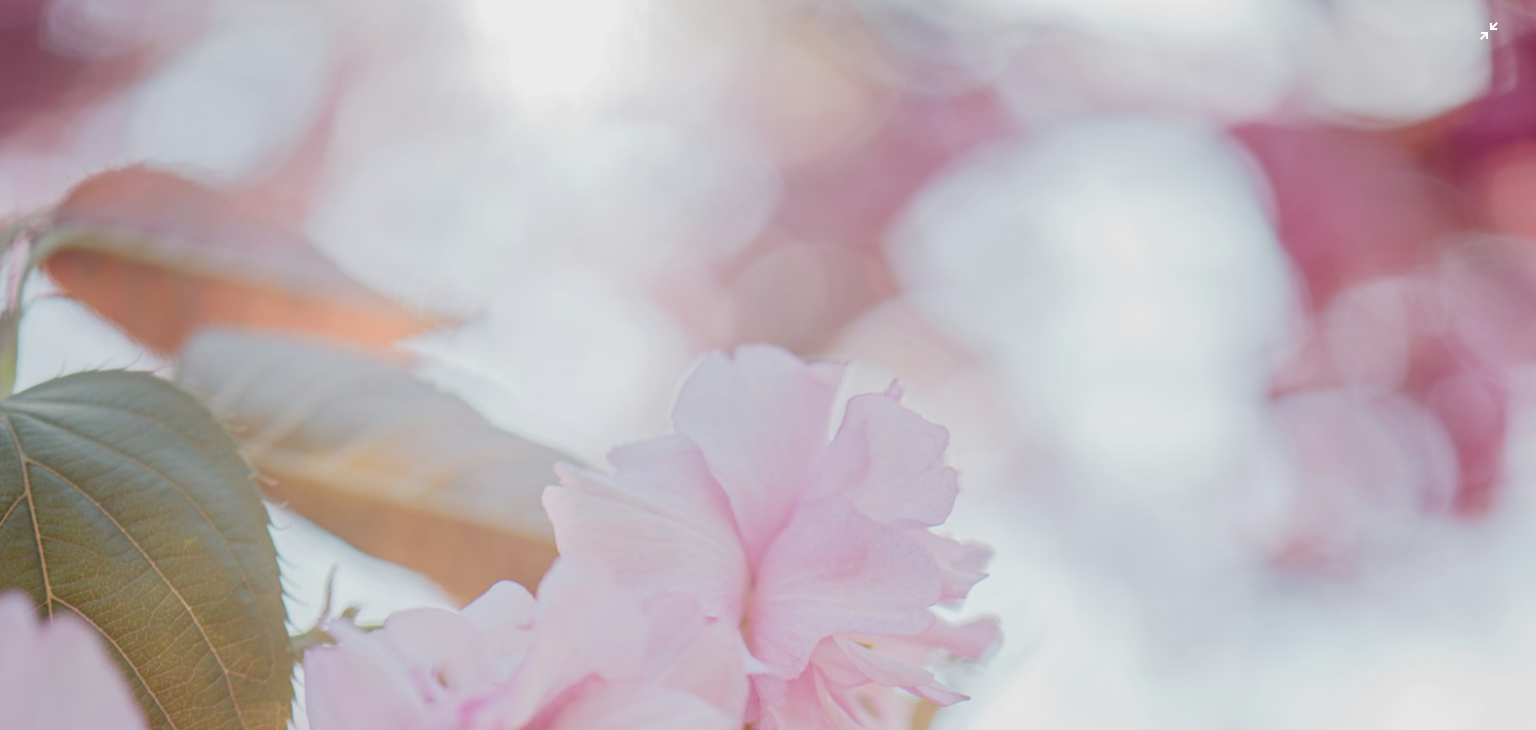 click at bounding box center [768, 1151] 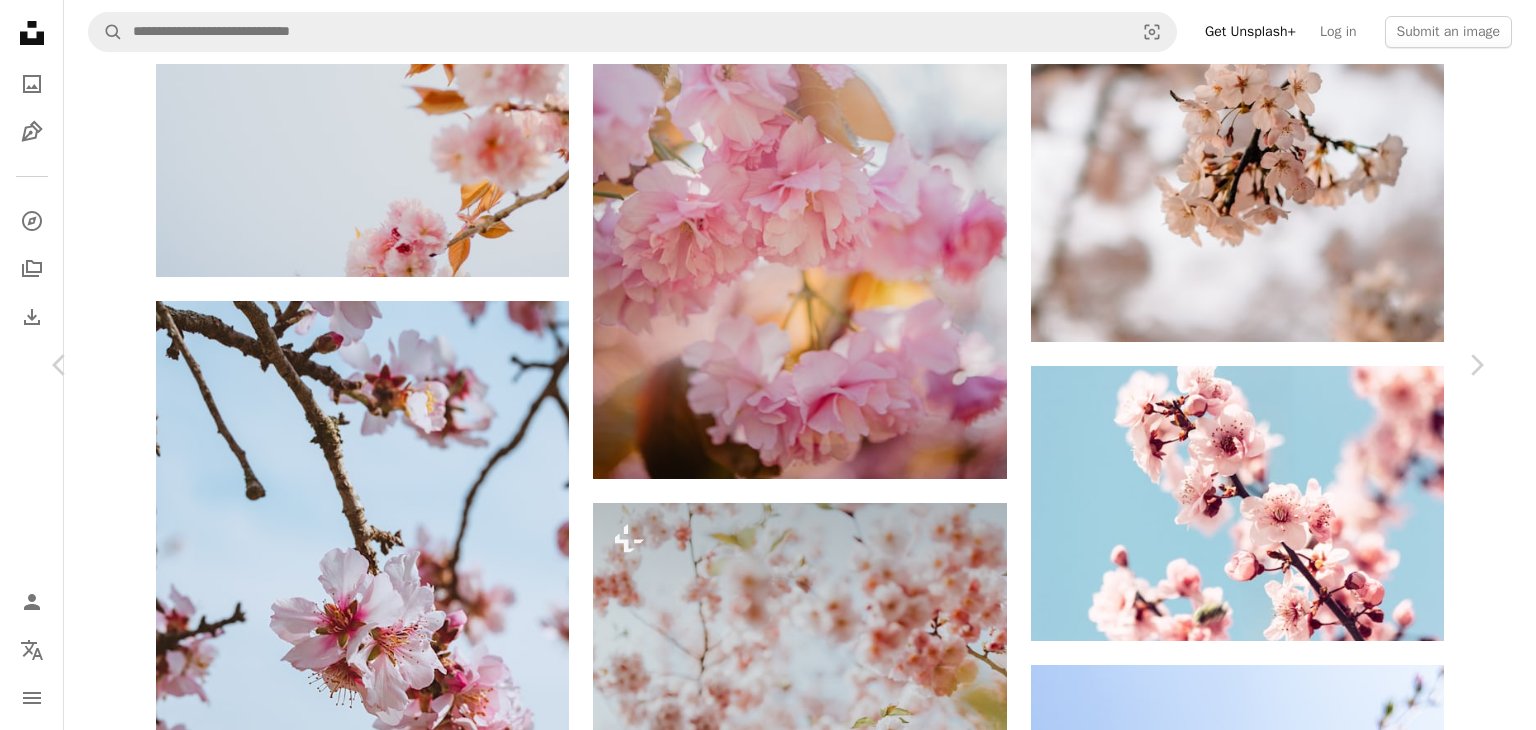 click on "Edit image   Plus sign for Unsplash+" at bounding box center [1167, 6035] 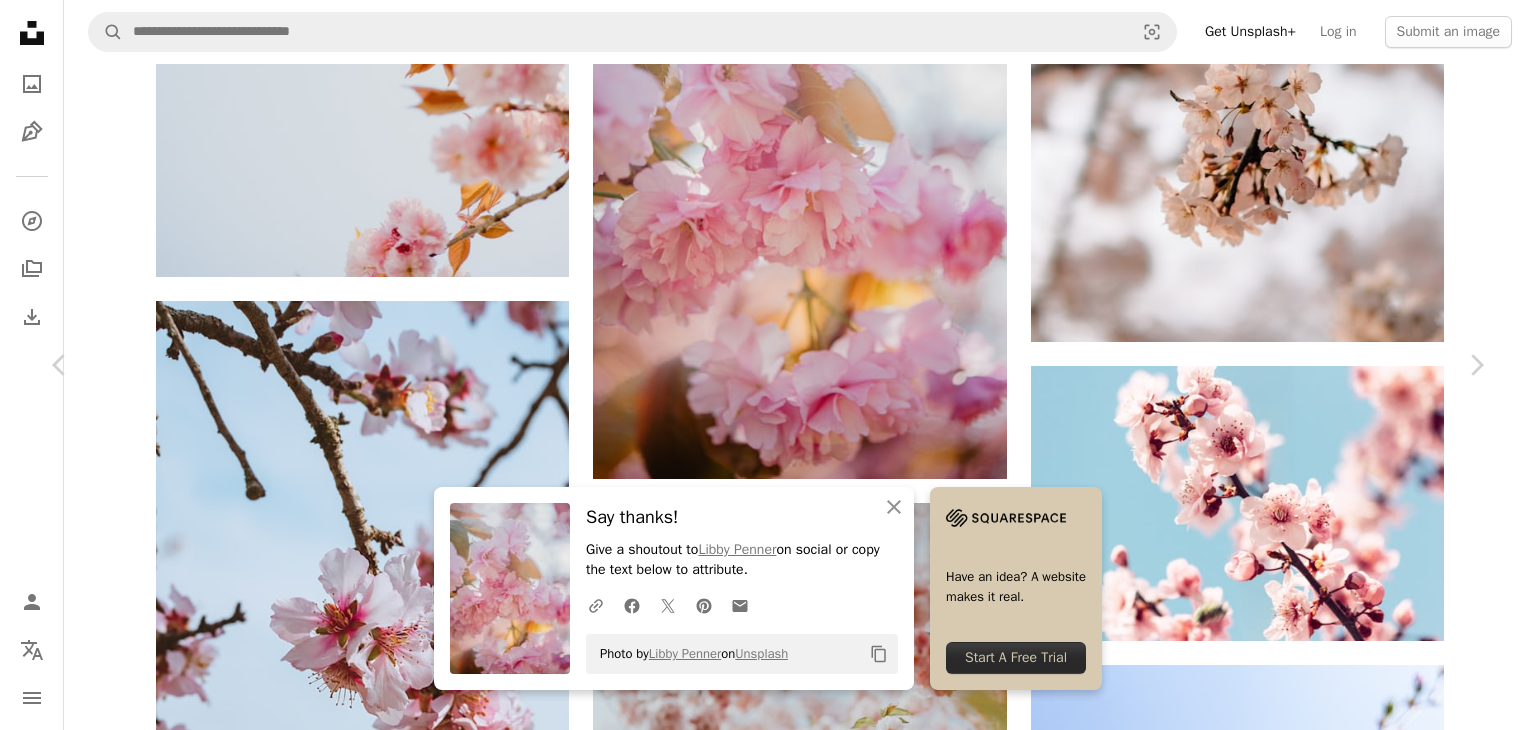 click at bounding box center [510, 588] 